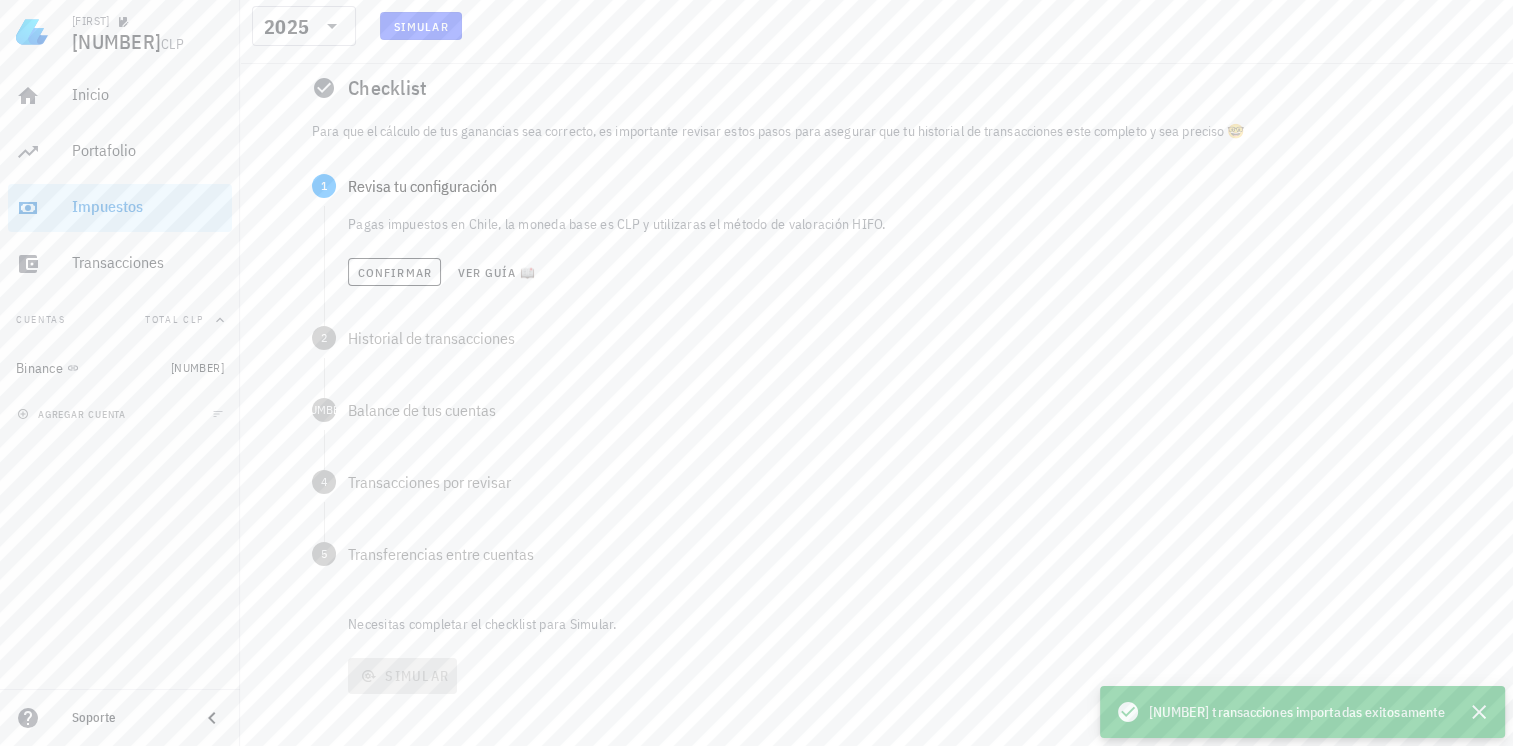 scroll, scrollTop: 195, scrollLeft: 0, axis: vertical 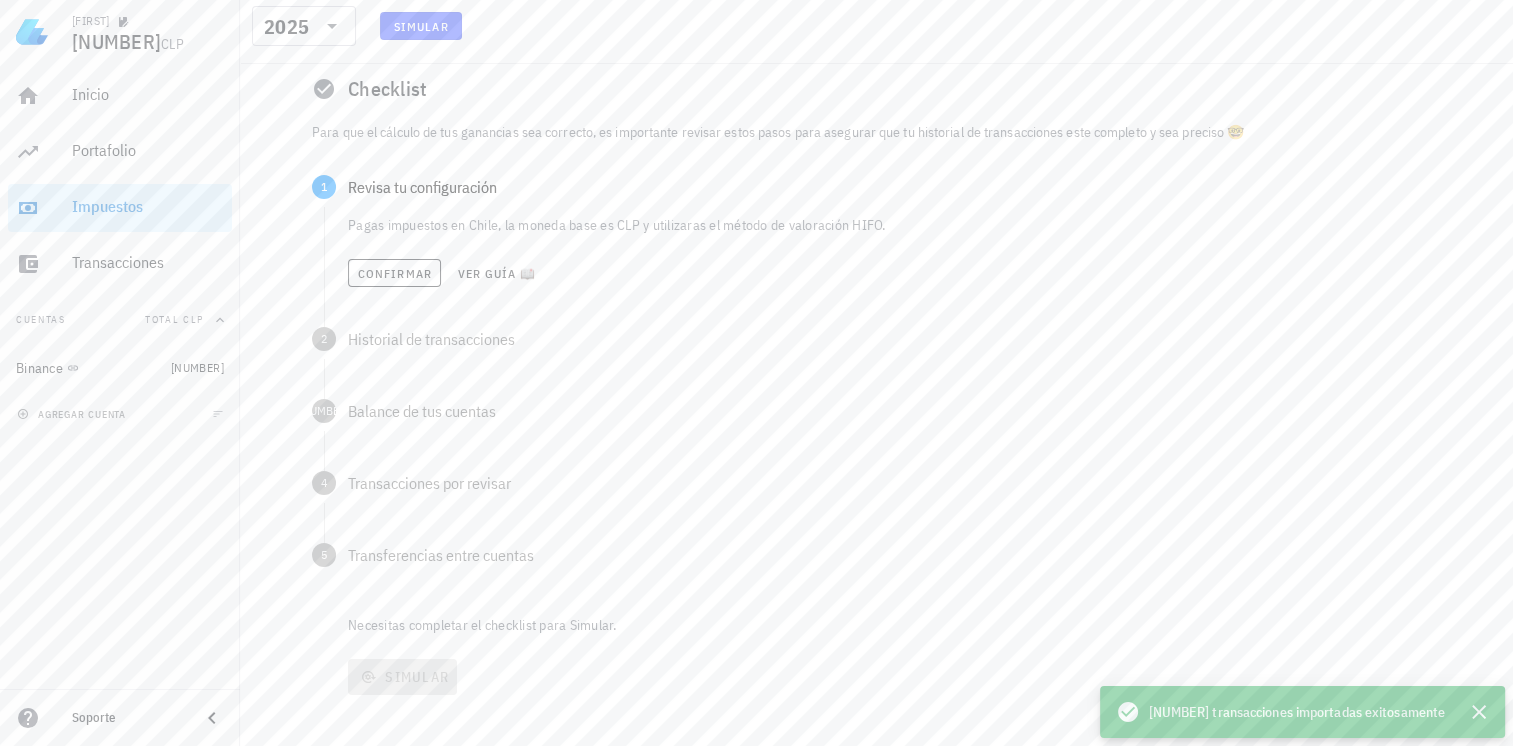 click on "Simular" at bounding box center [900, 677] 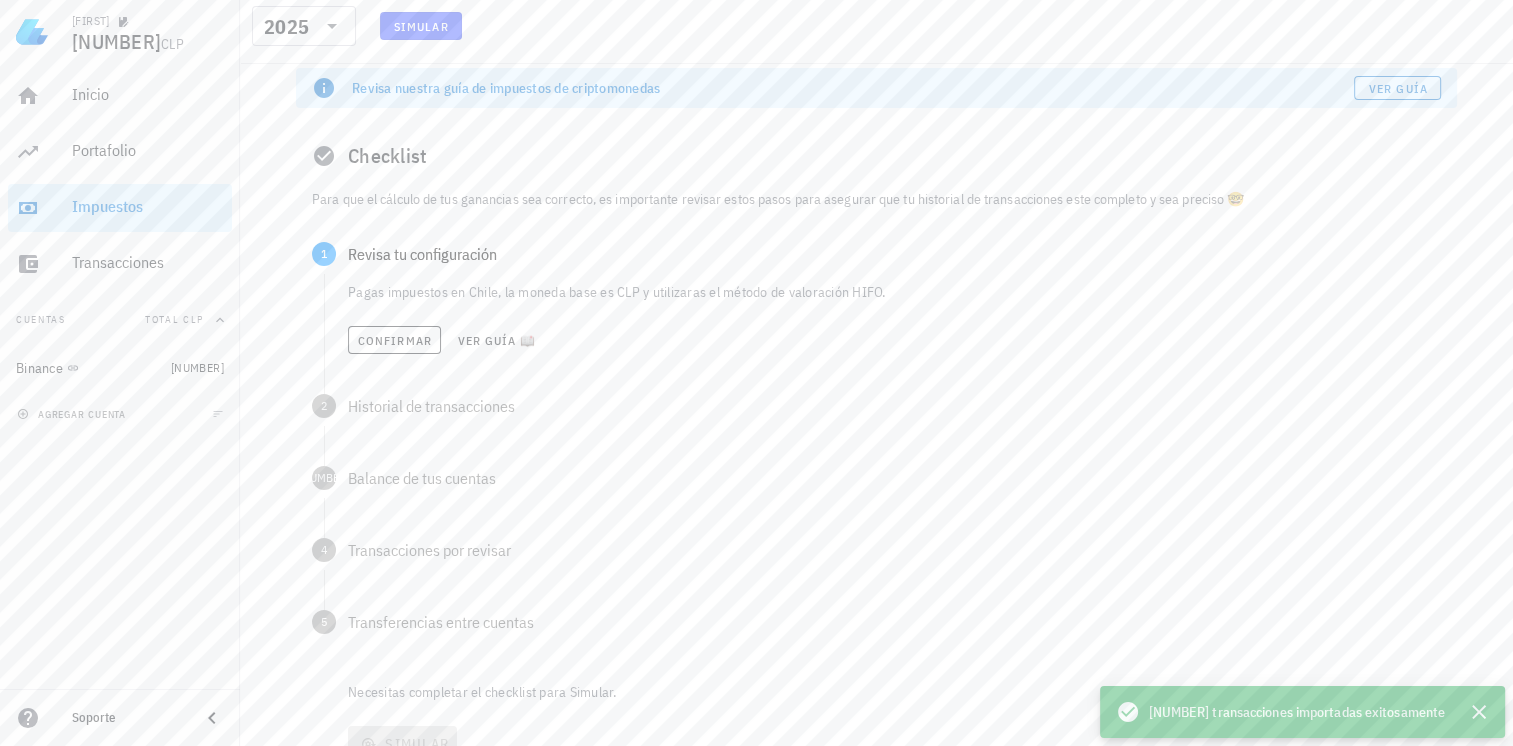 scroll, scrollTop: 120, scrollLeft: 0, axis: vertical 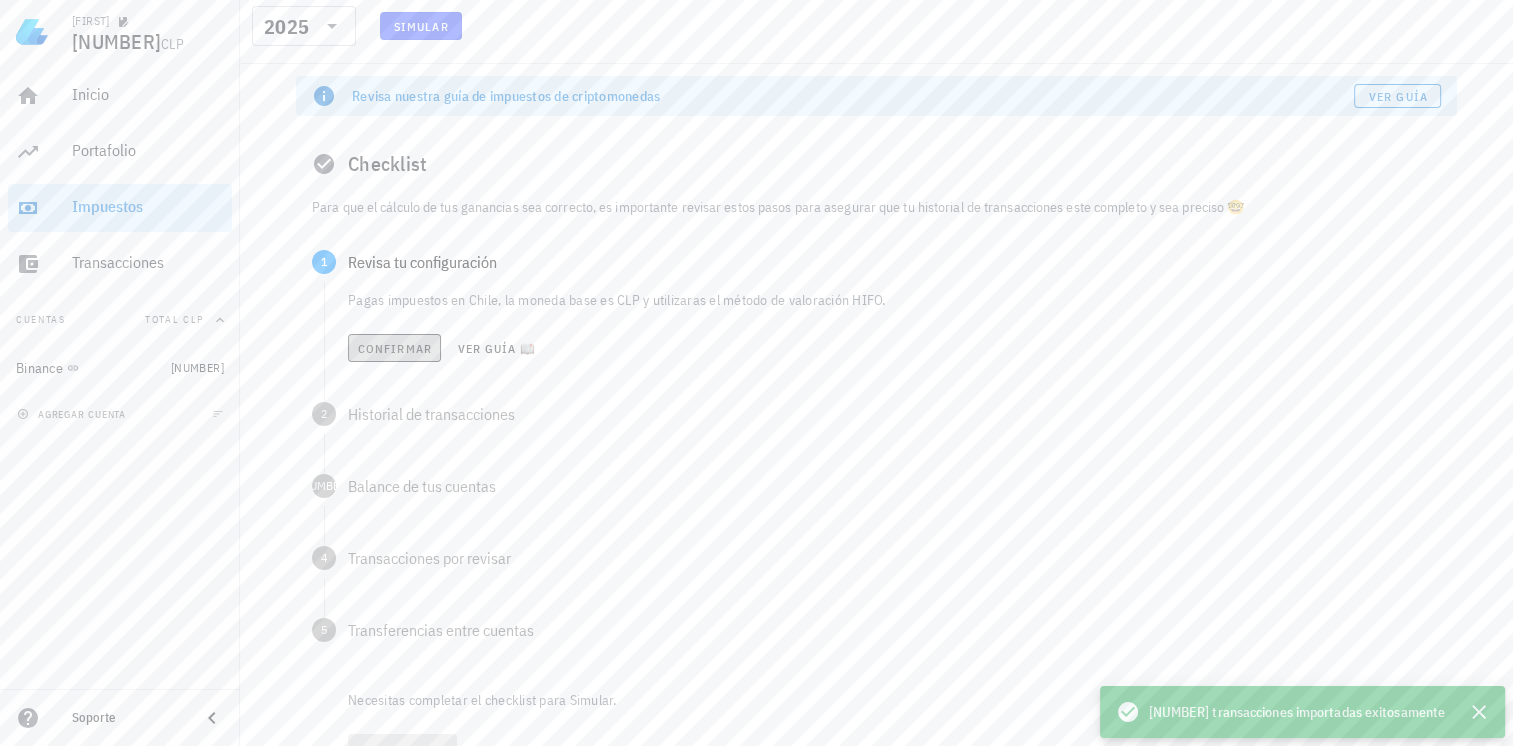 click on "Confirmar" at bounding box center (394, 348) 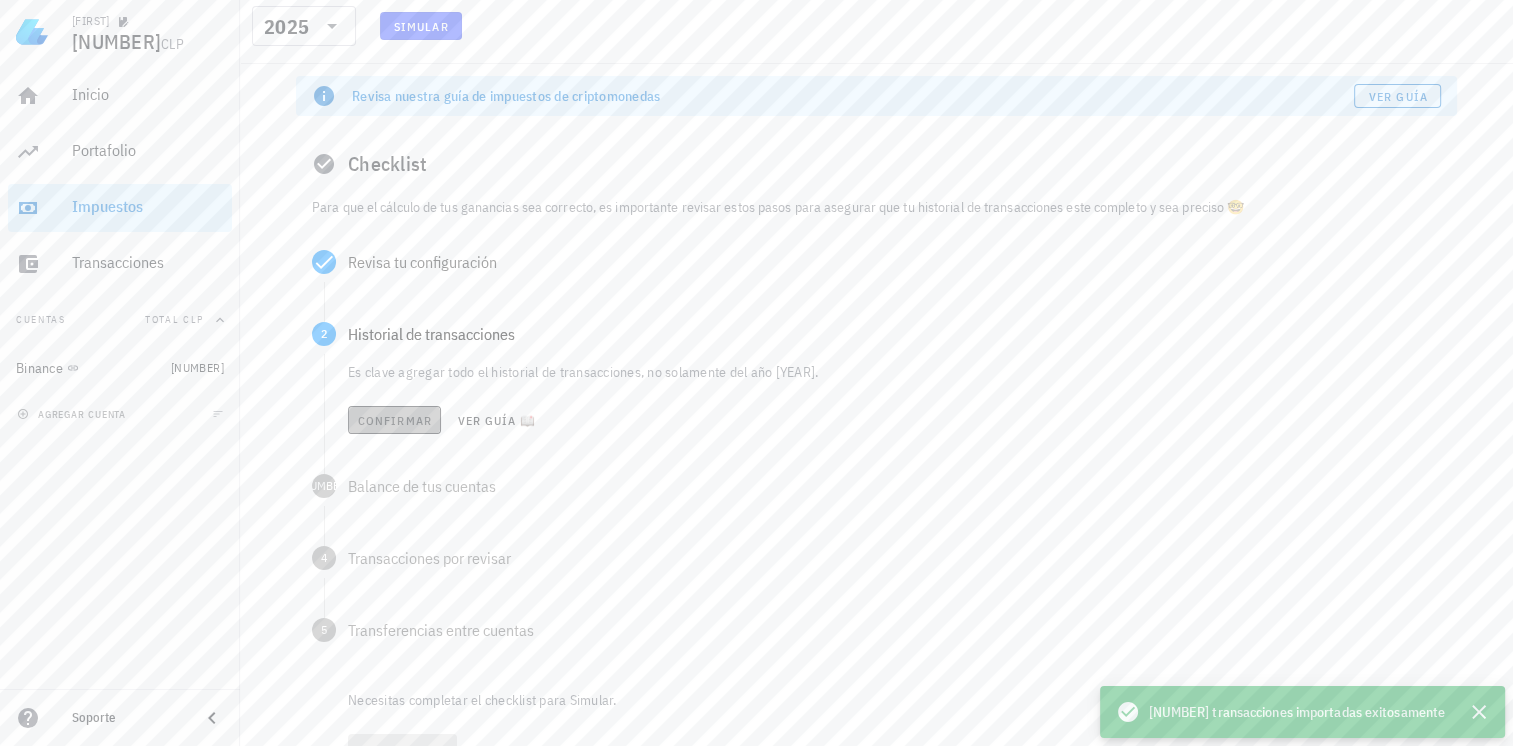 click on "Confirmar" at bounding box center (394, 420) 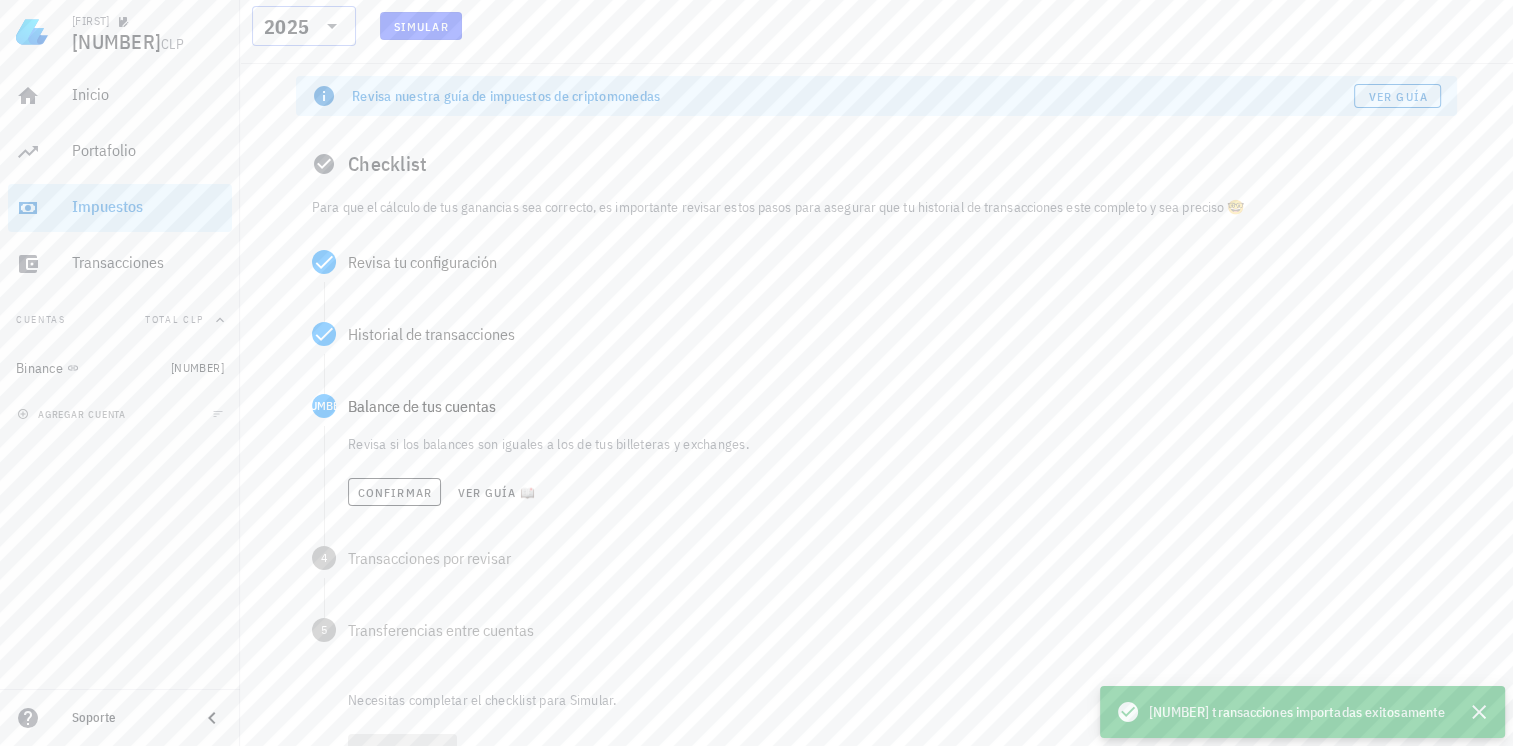 click on "​ [YEAR]" at bounding box center [304, 26] 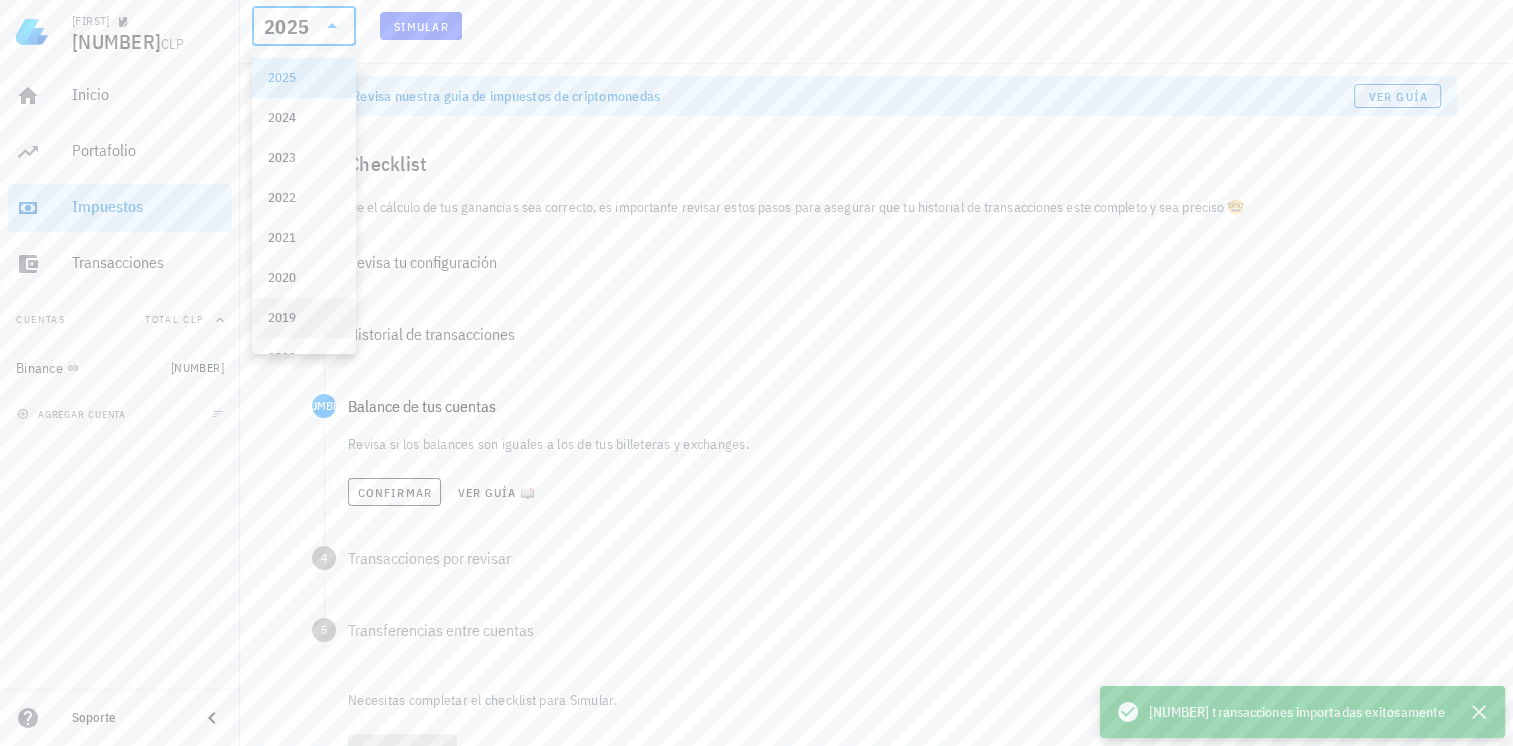 click on "2019" at bounding box center [304, 318] 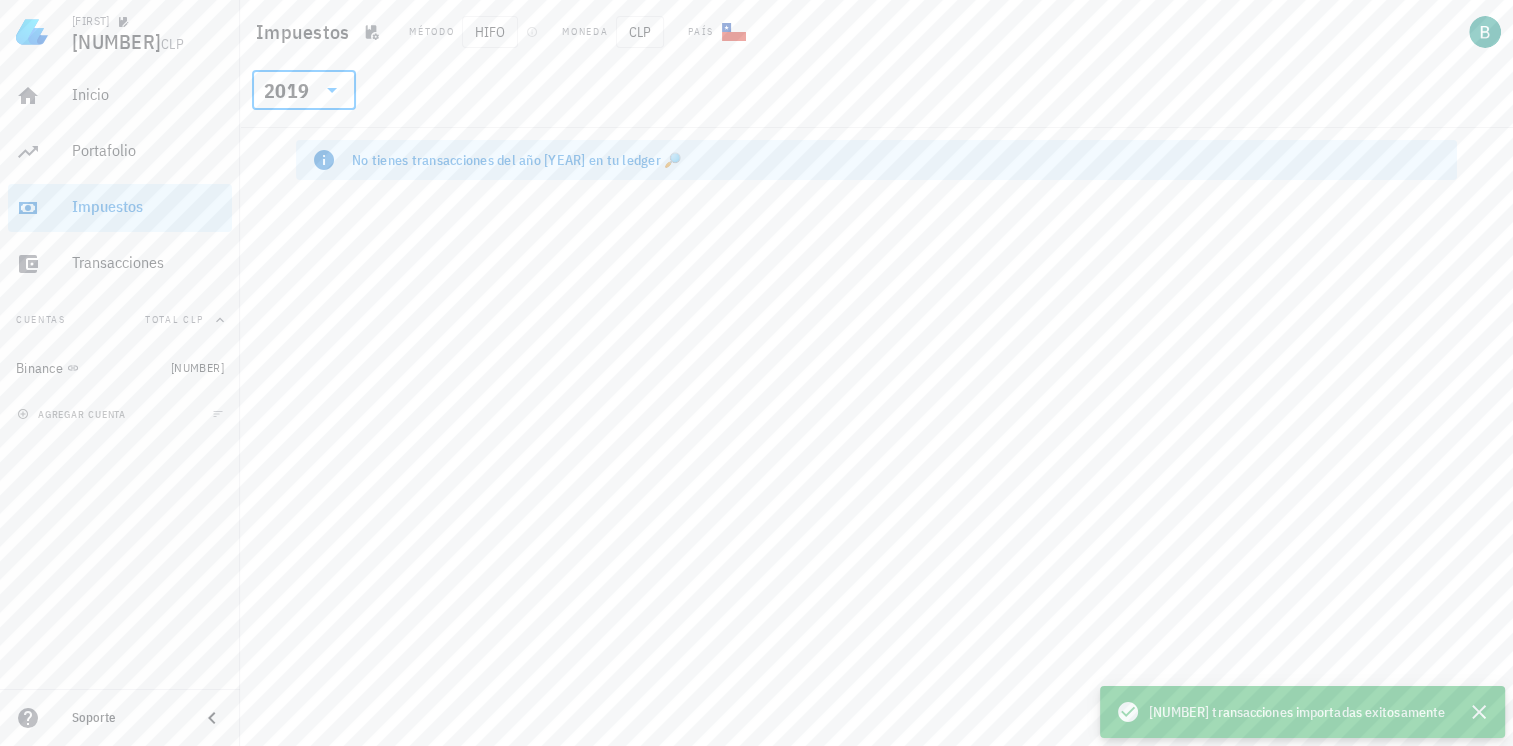 scroll, scrollTop: 0, scrollLeft: 0, axis: both 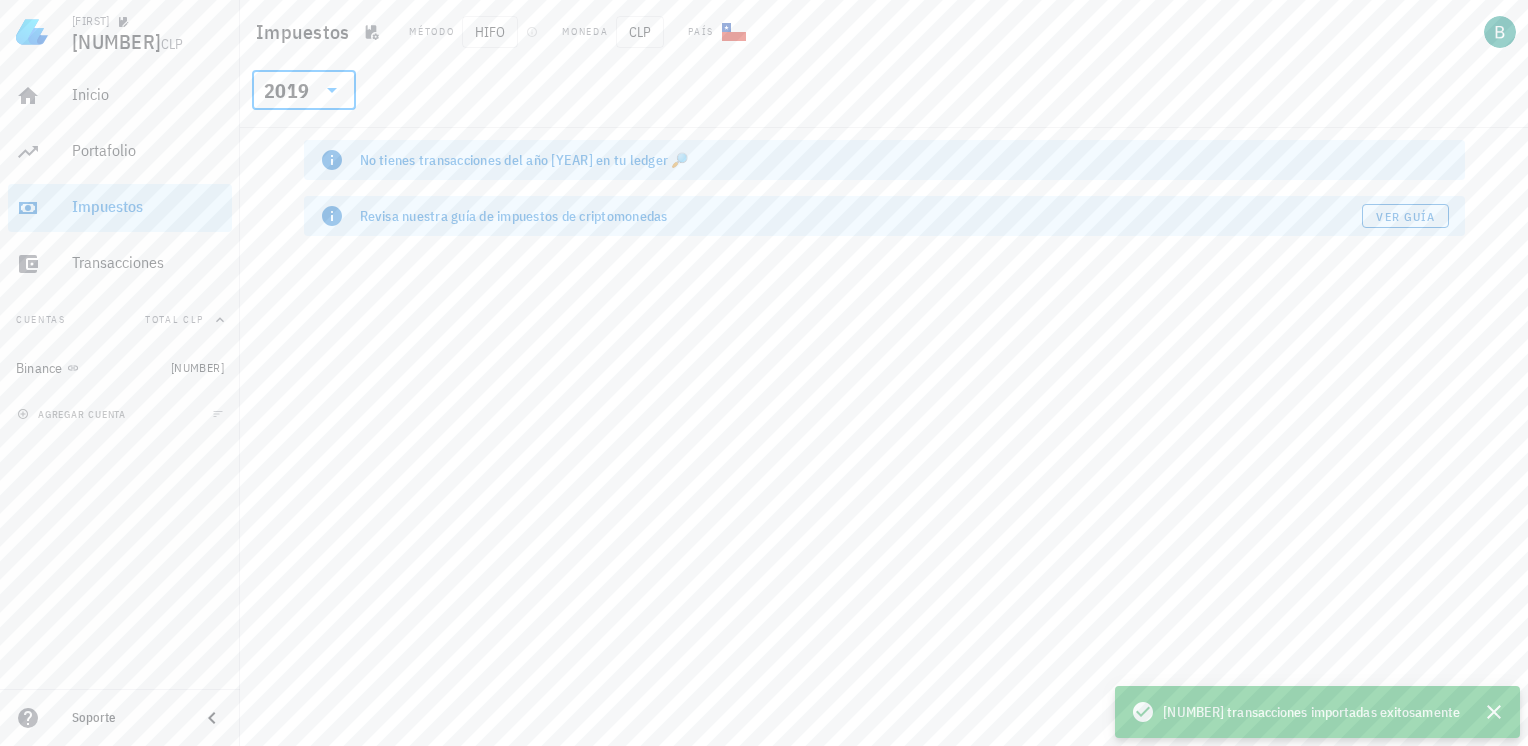 click on "​ [YEAR]" at bounding box center (304, 90) 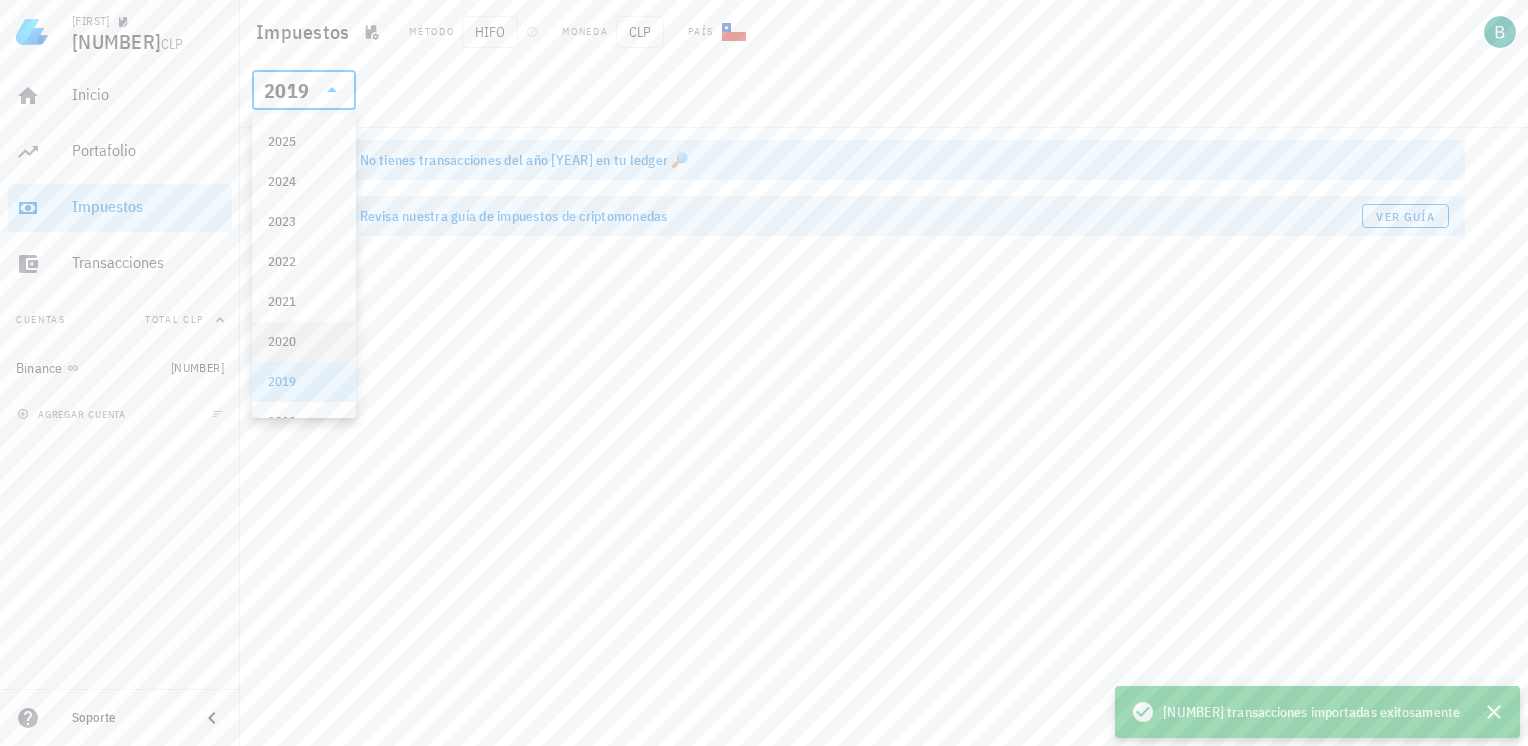 click on "2020" at bounding box center (304, 342) 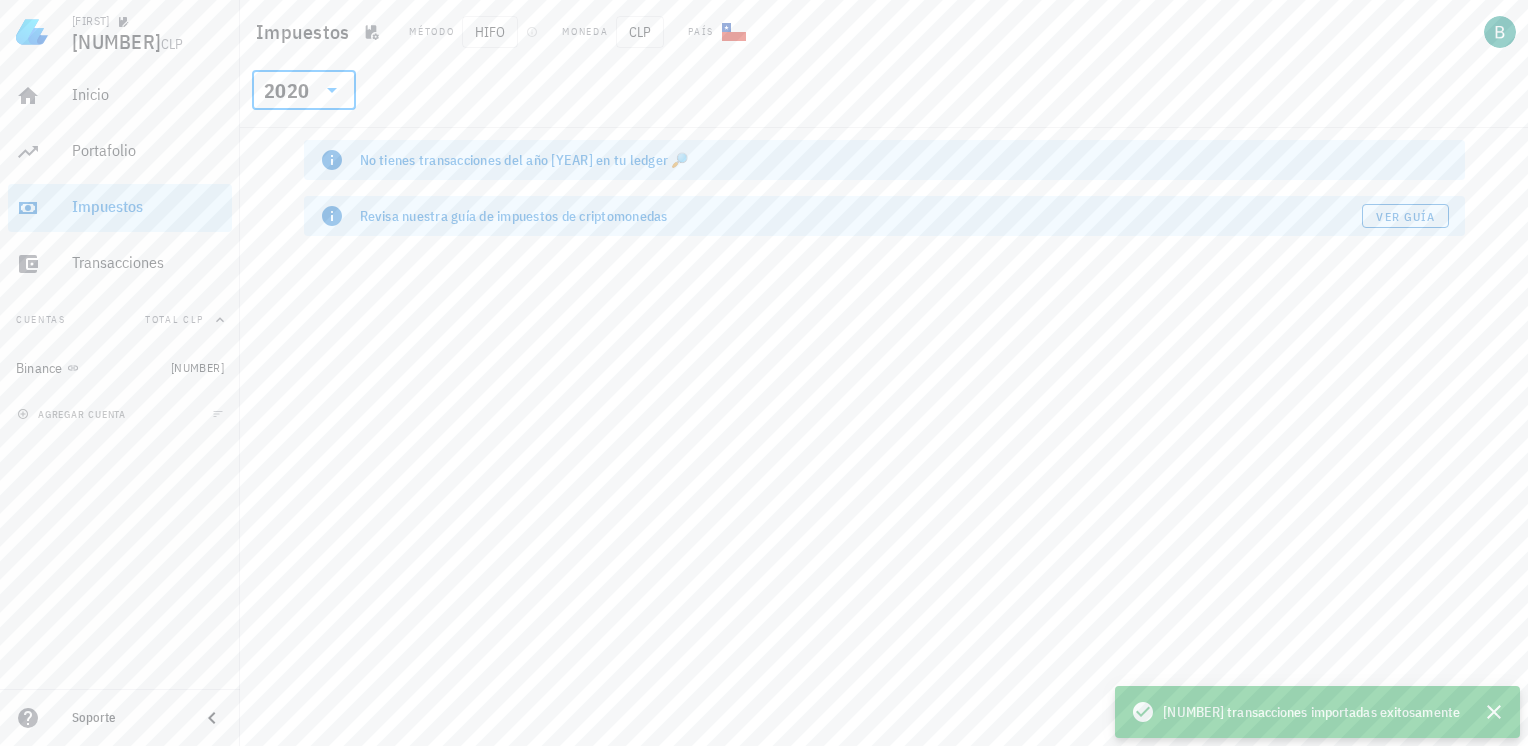 click on "2020" at bounding box center [304, 90] 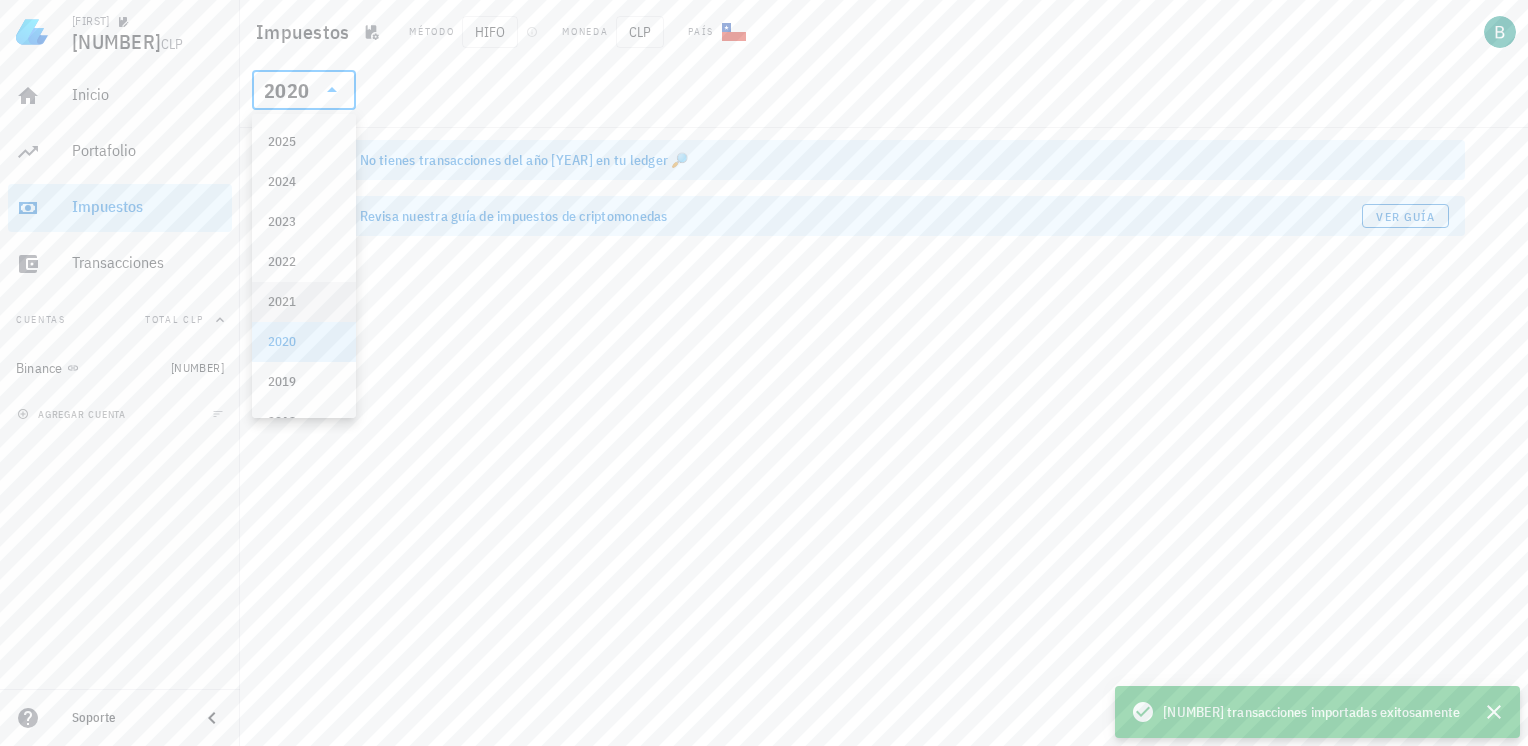 click on "2021" at bounding box center [304, 302] 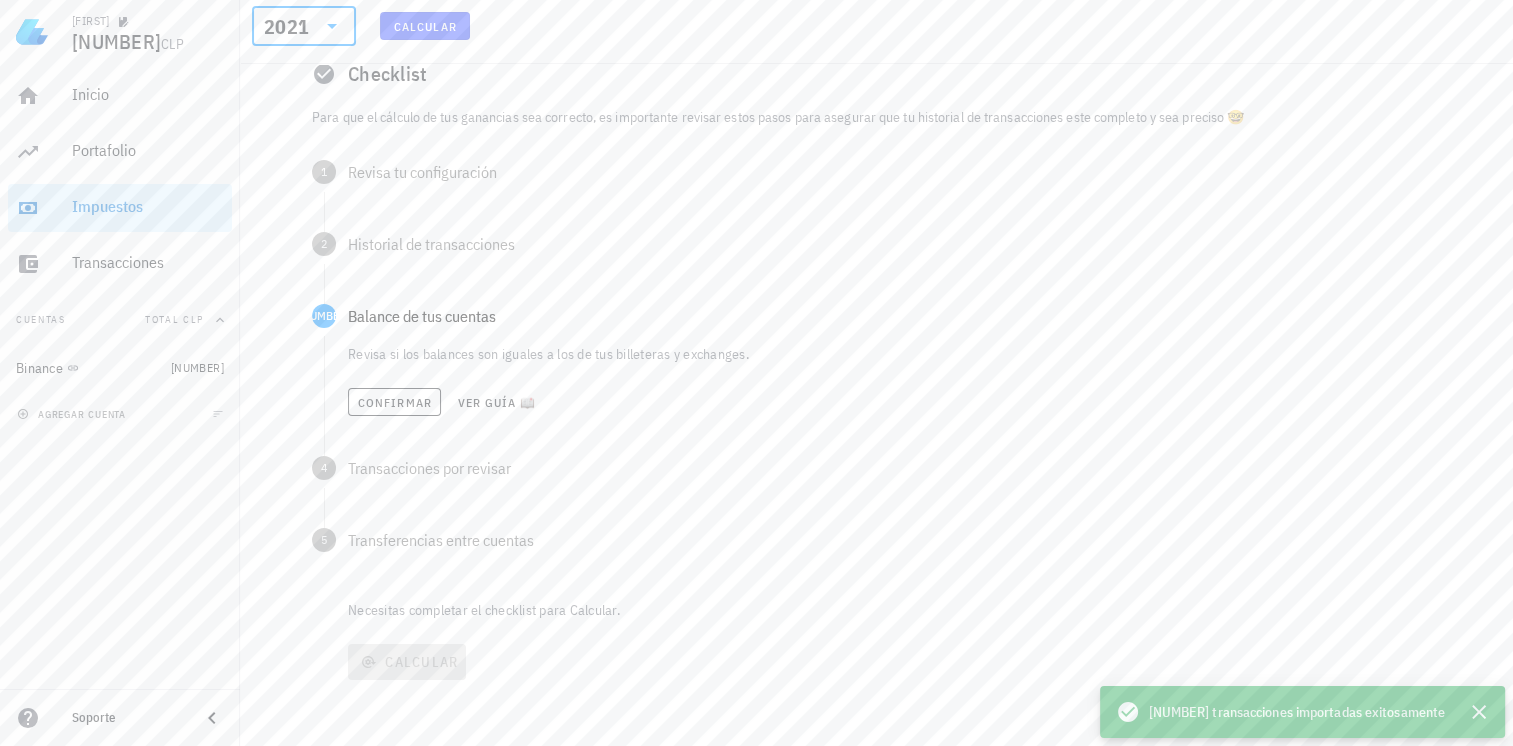 scroll, scrollTop: 156, scrollLeft: 0, axis: vertical 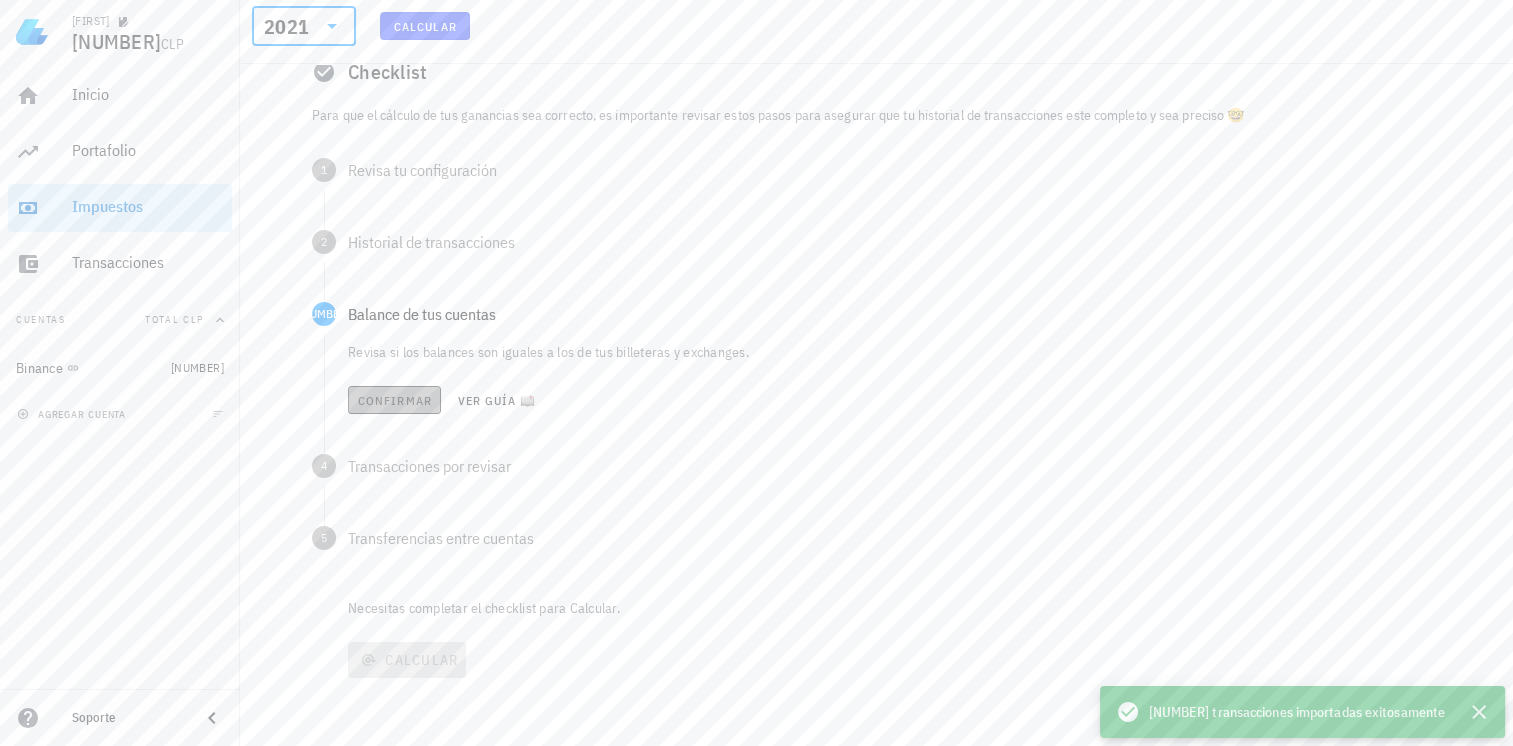 click on "Confirmar" at bounding box center (394, 400) 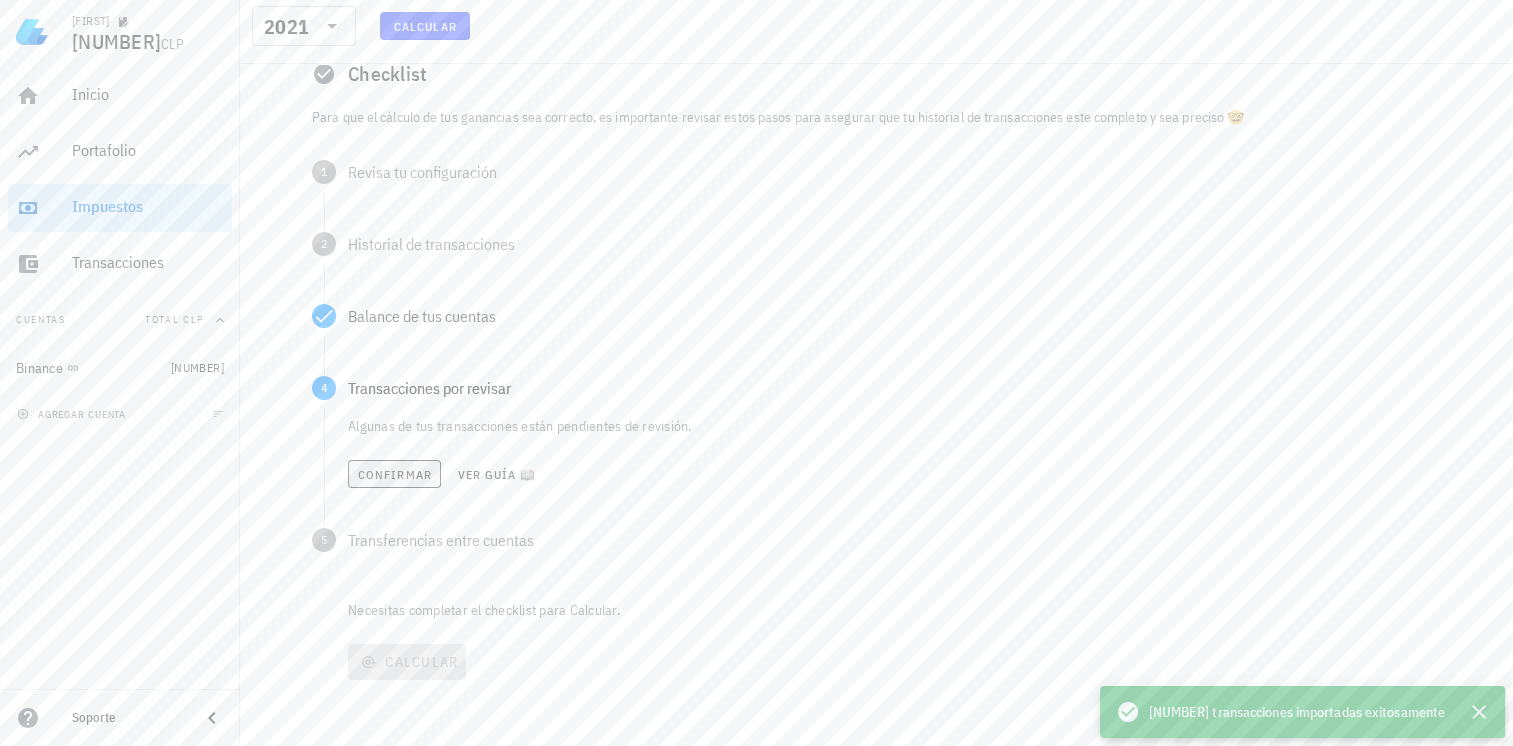 scroll, scrollTop: 156, scrollLeft: 0, axis: vertical 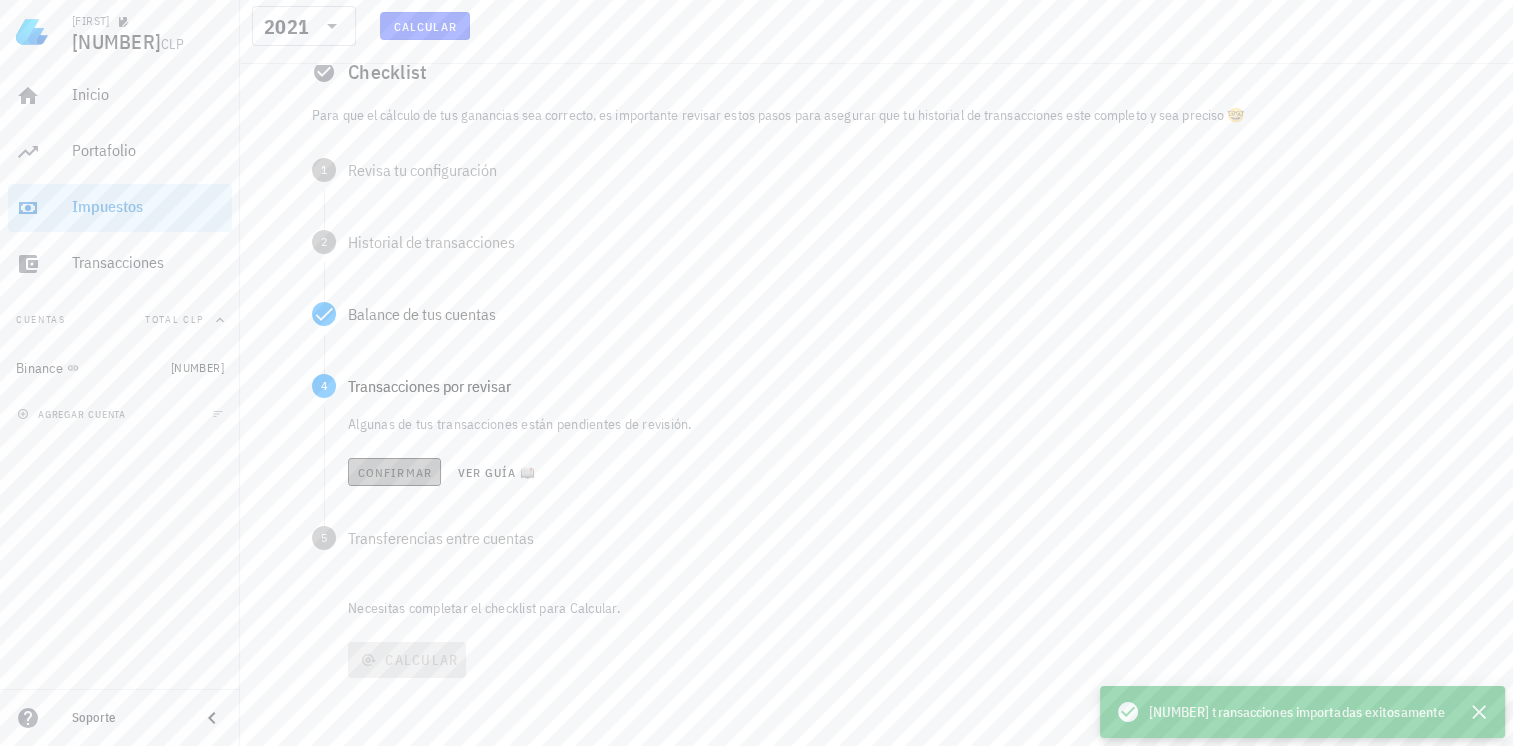 click on "Confirmar" at bounding box center (394, 472) 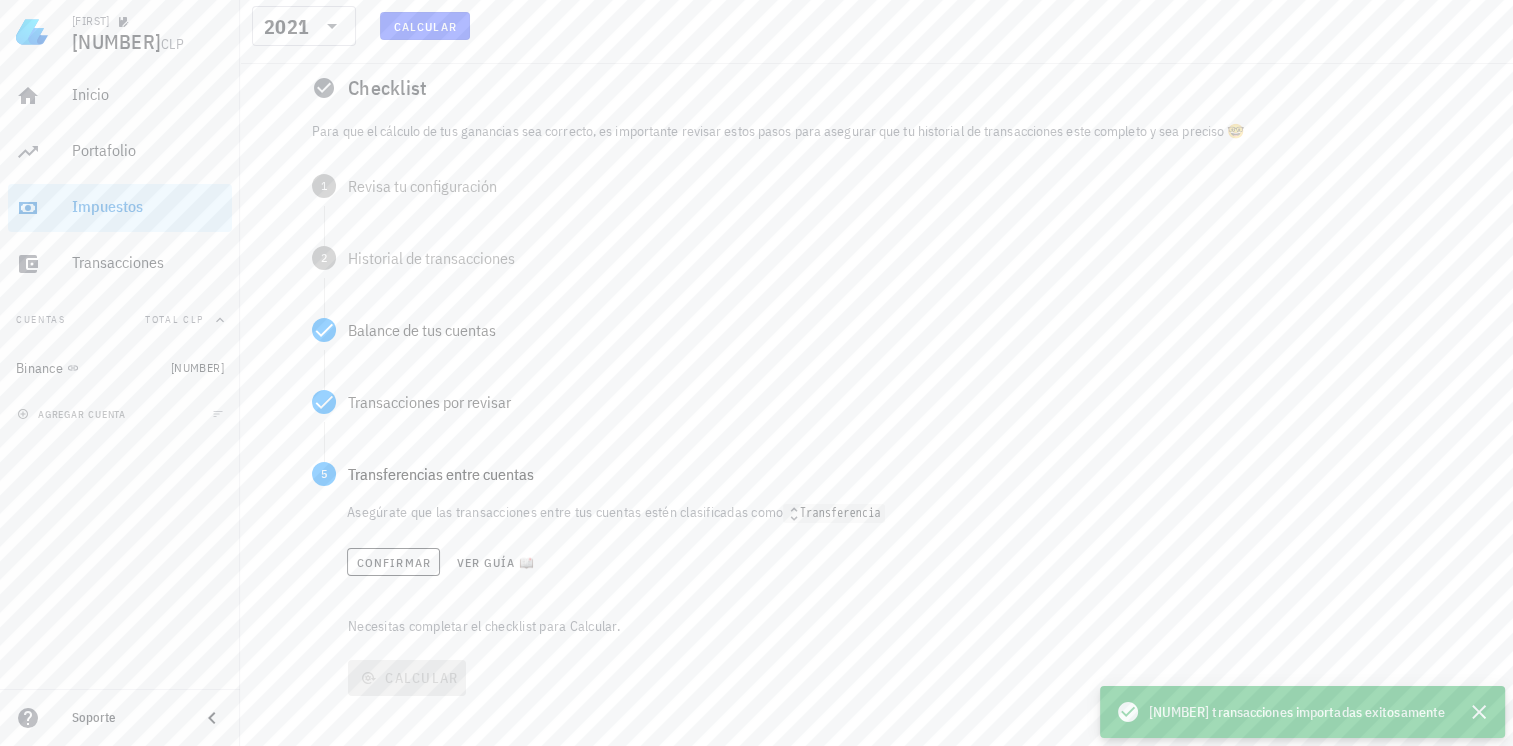 scroll, scrollTop: 156, scrollLeft: 0, axis: vertical 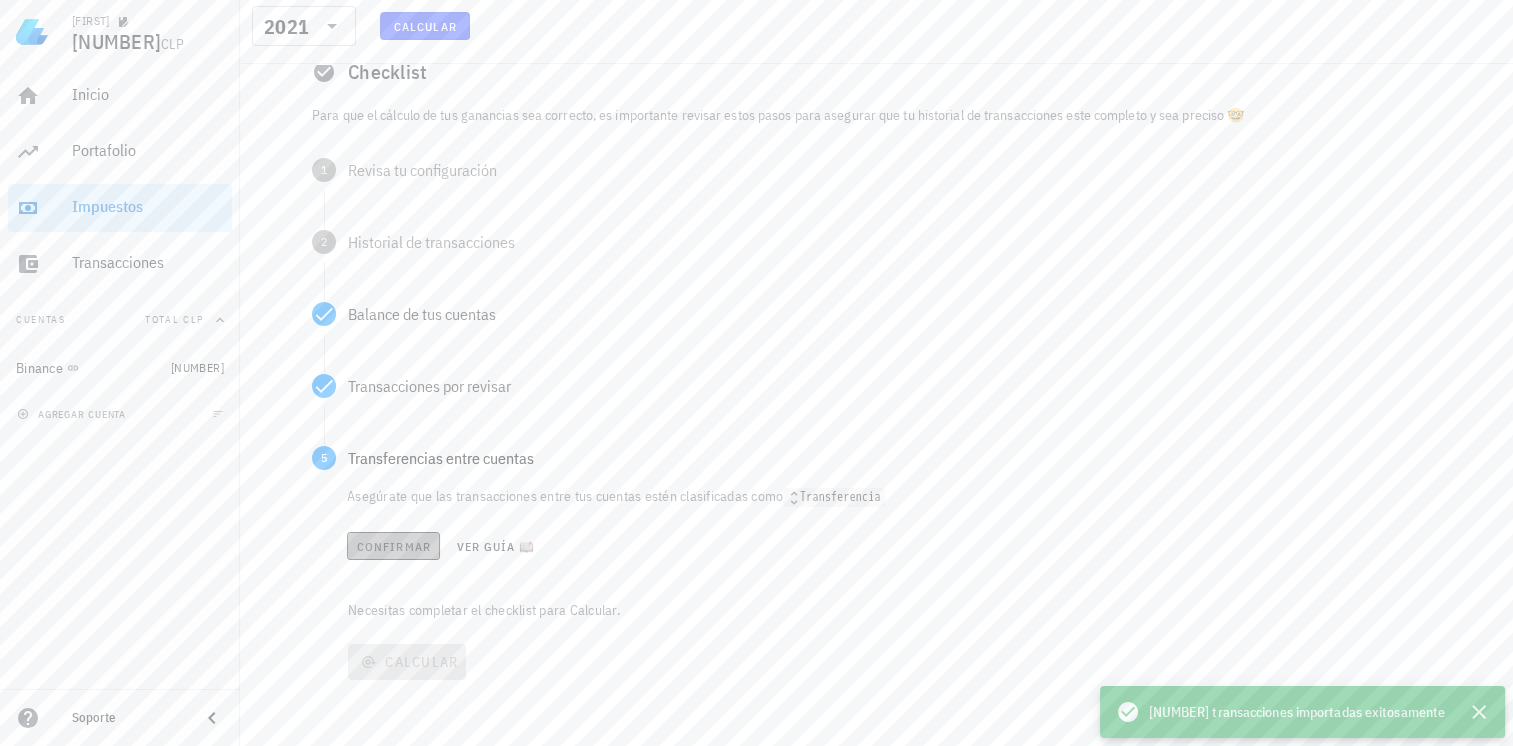 click on "Confirmar" at bounding box center [393, 546] 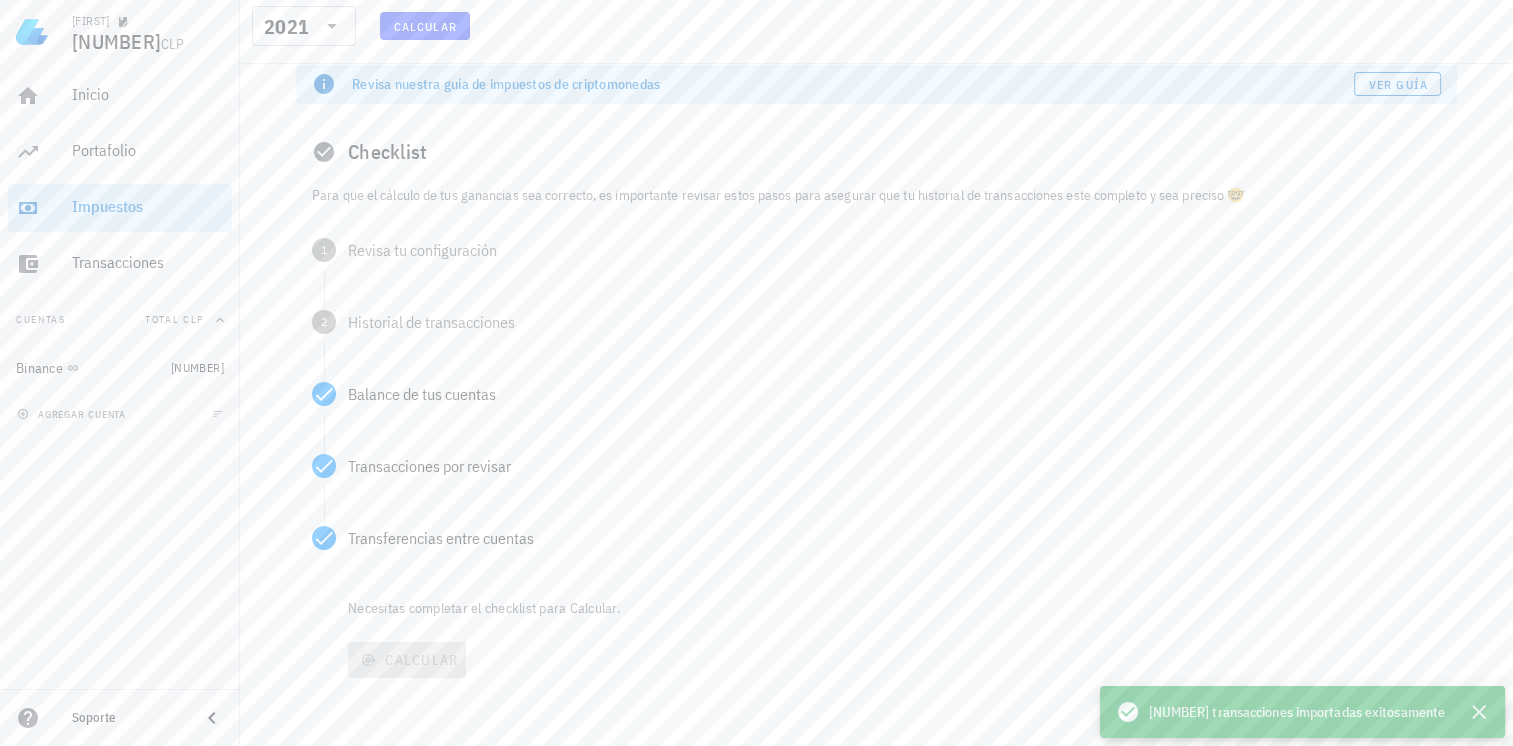 scroll, scrollTop: 76, scrollLeft: 0, axis: vertical 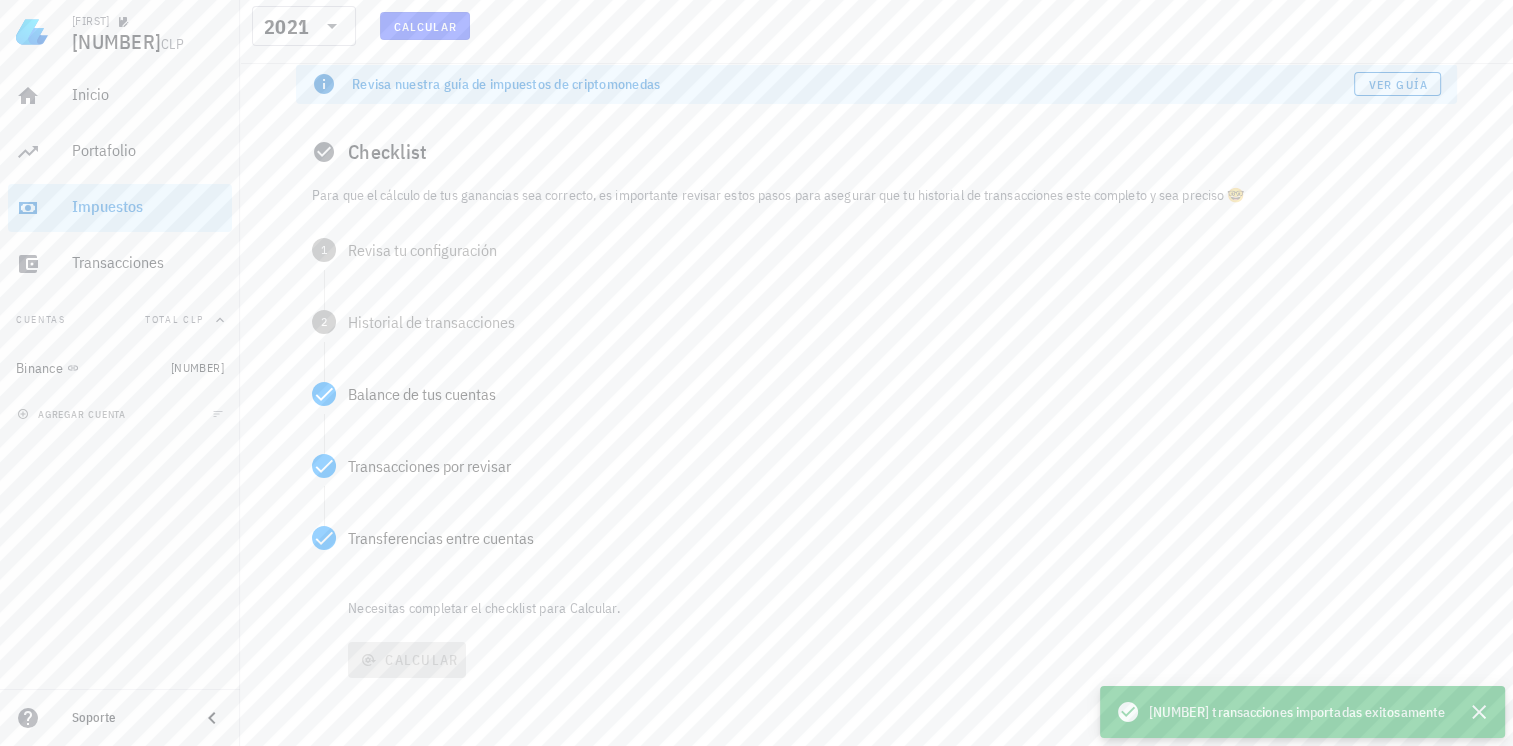 click on "[NUMBER] transacciones importadas exitosamente" at bounding box center [1296, 712] 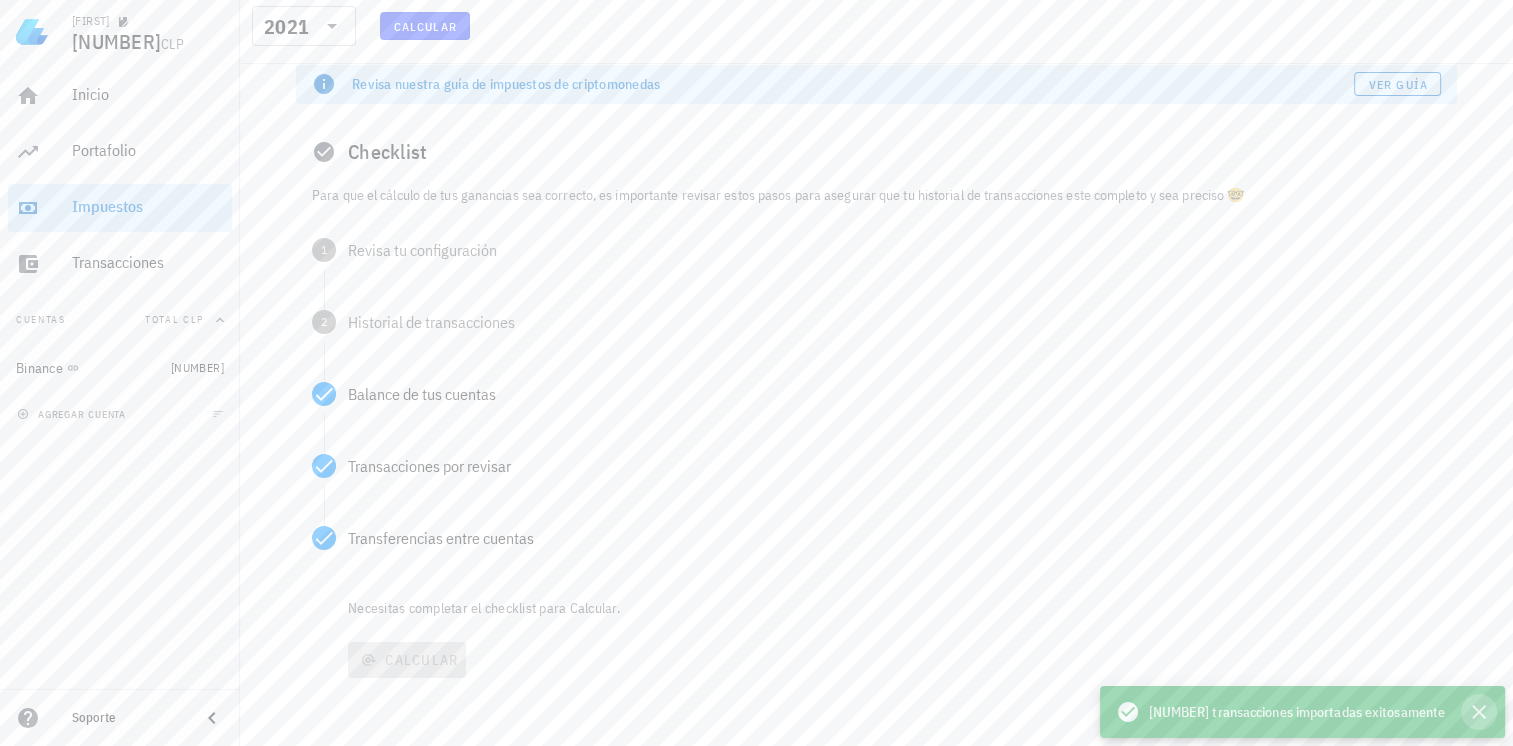 click 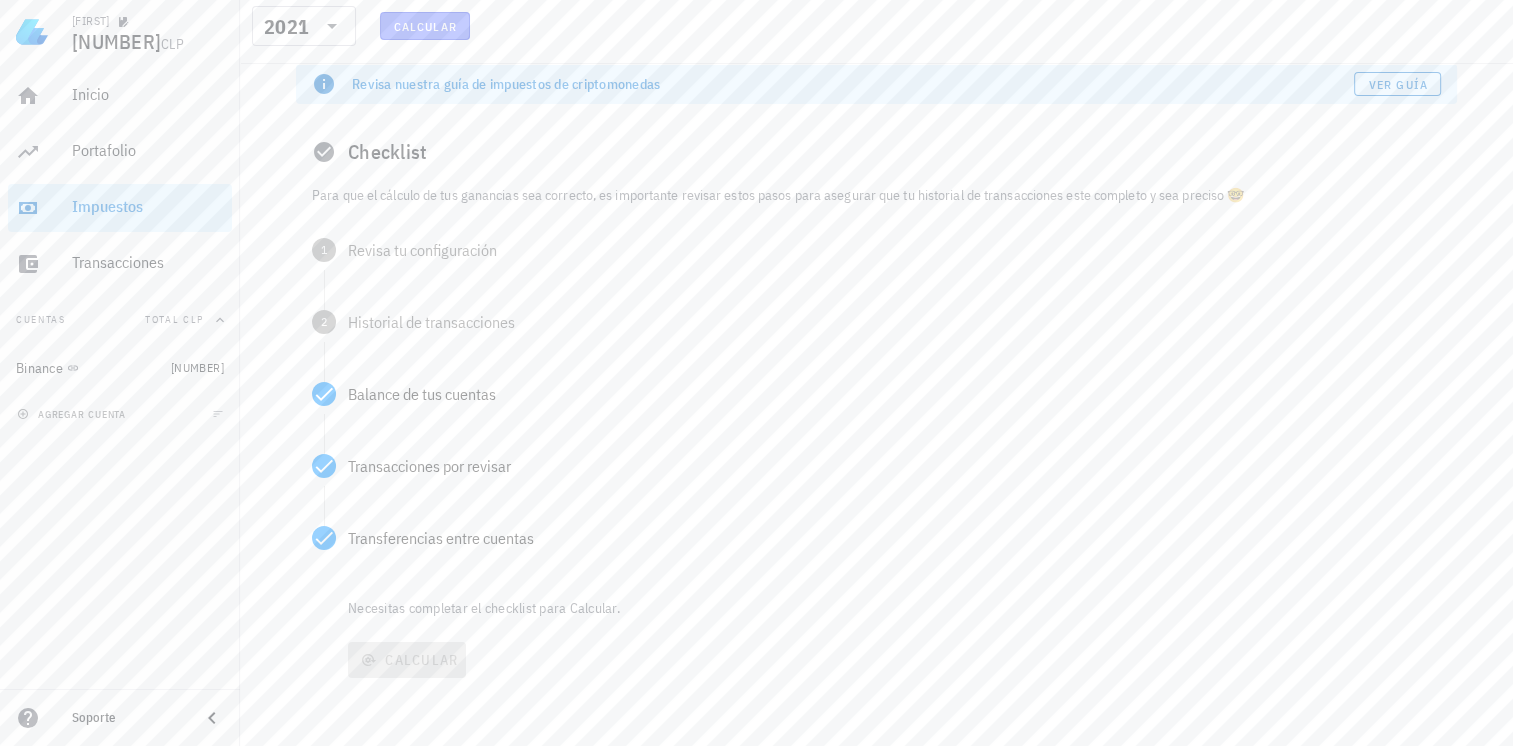 click on "Calcular" at bounding box center [425, 26] 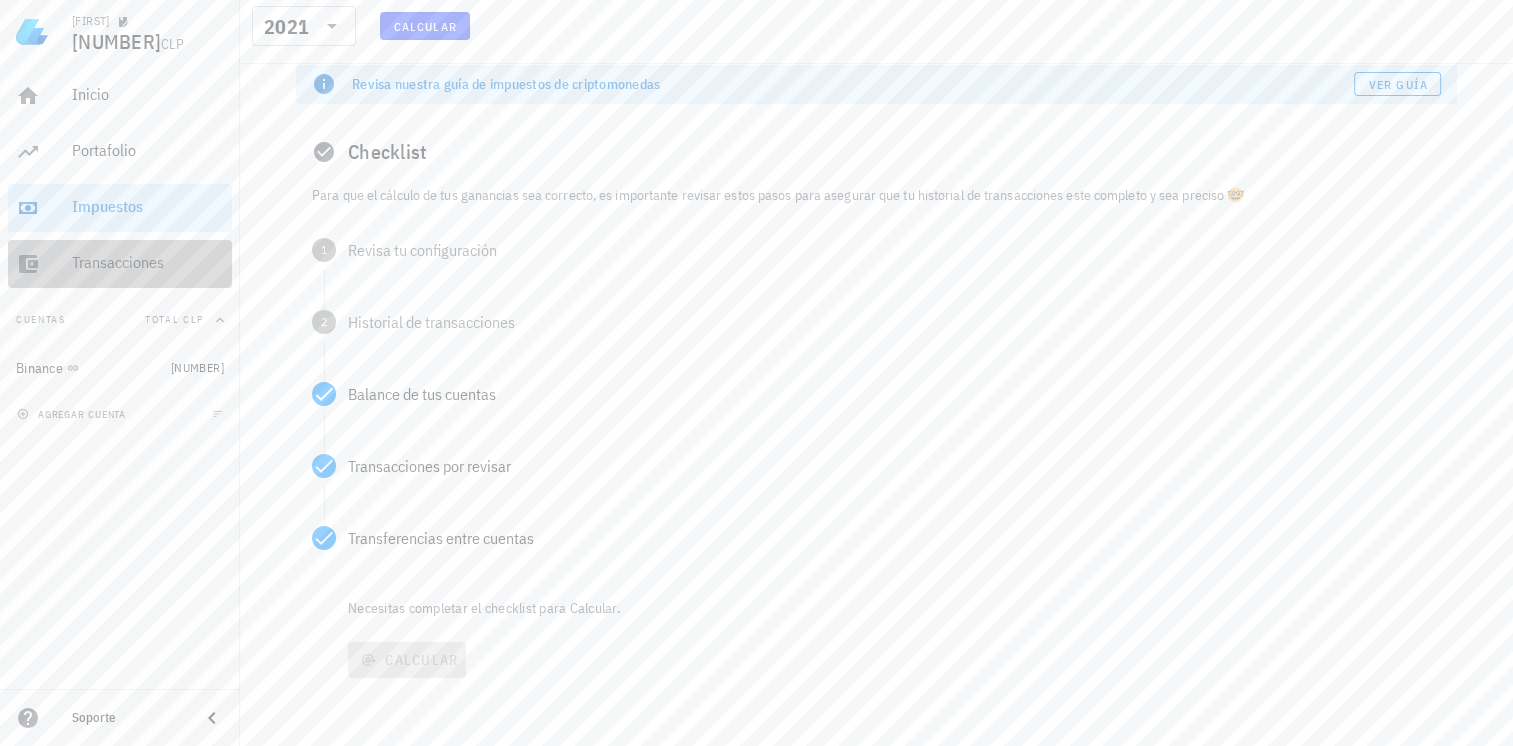 click on "Transacciones" at bounding box center (148, 262) 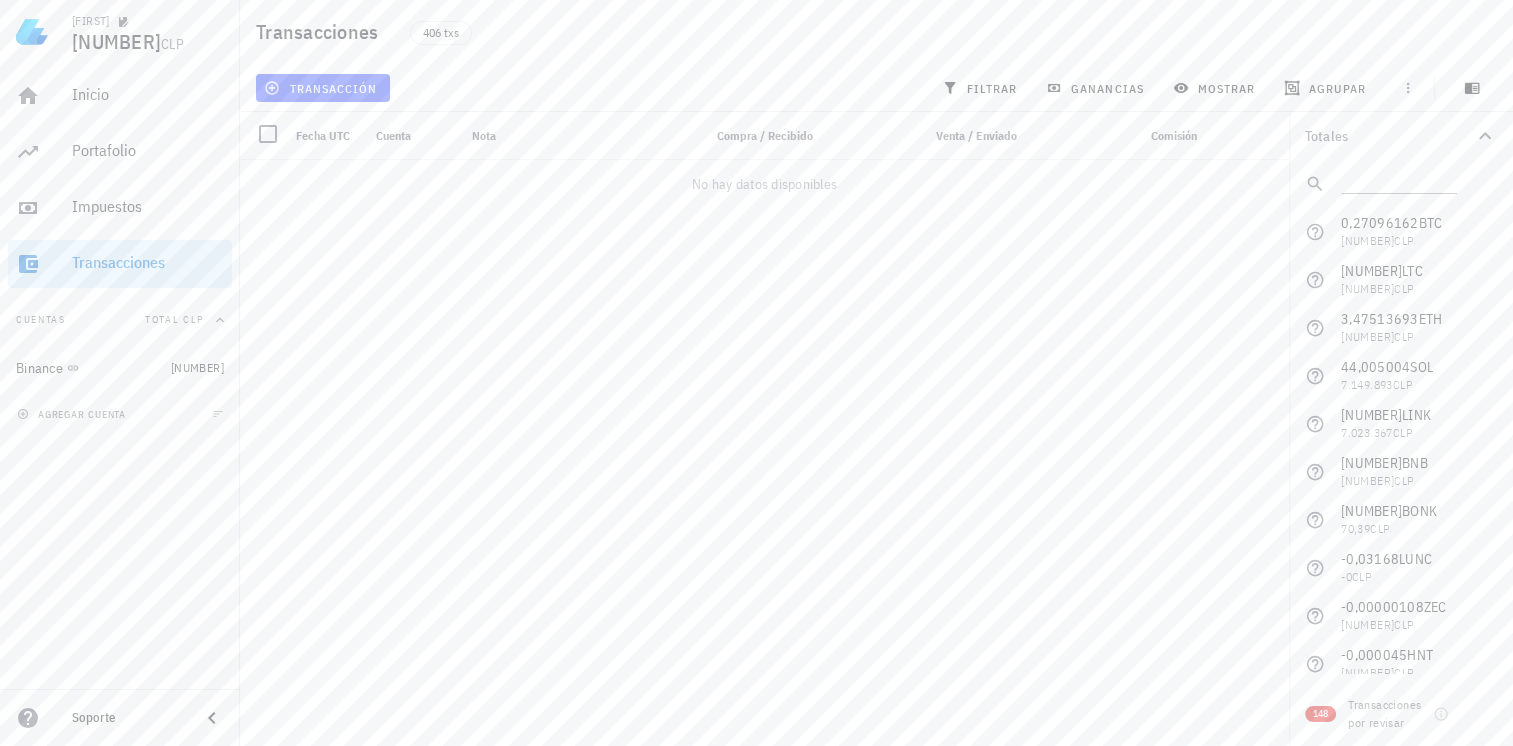 scroll, scrollTop: 0, scrollLeft: 0, axis: both 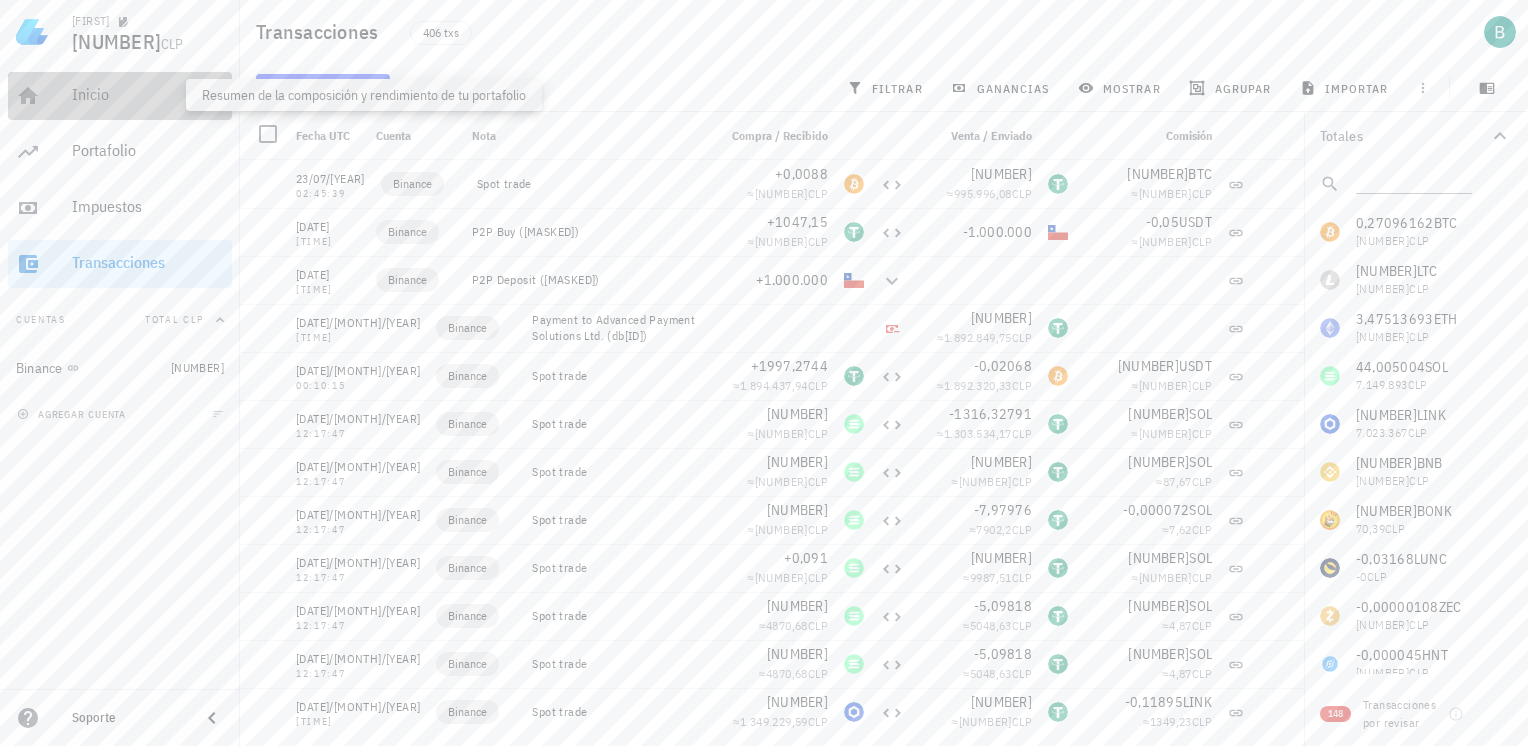 click on "Inicio" at bounding box center [148, 94] 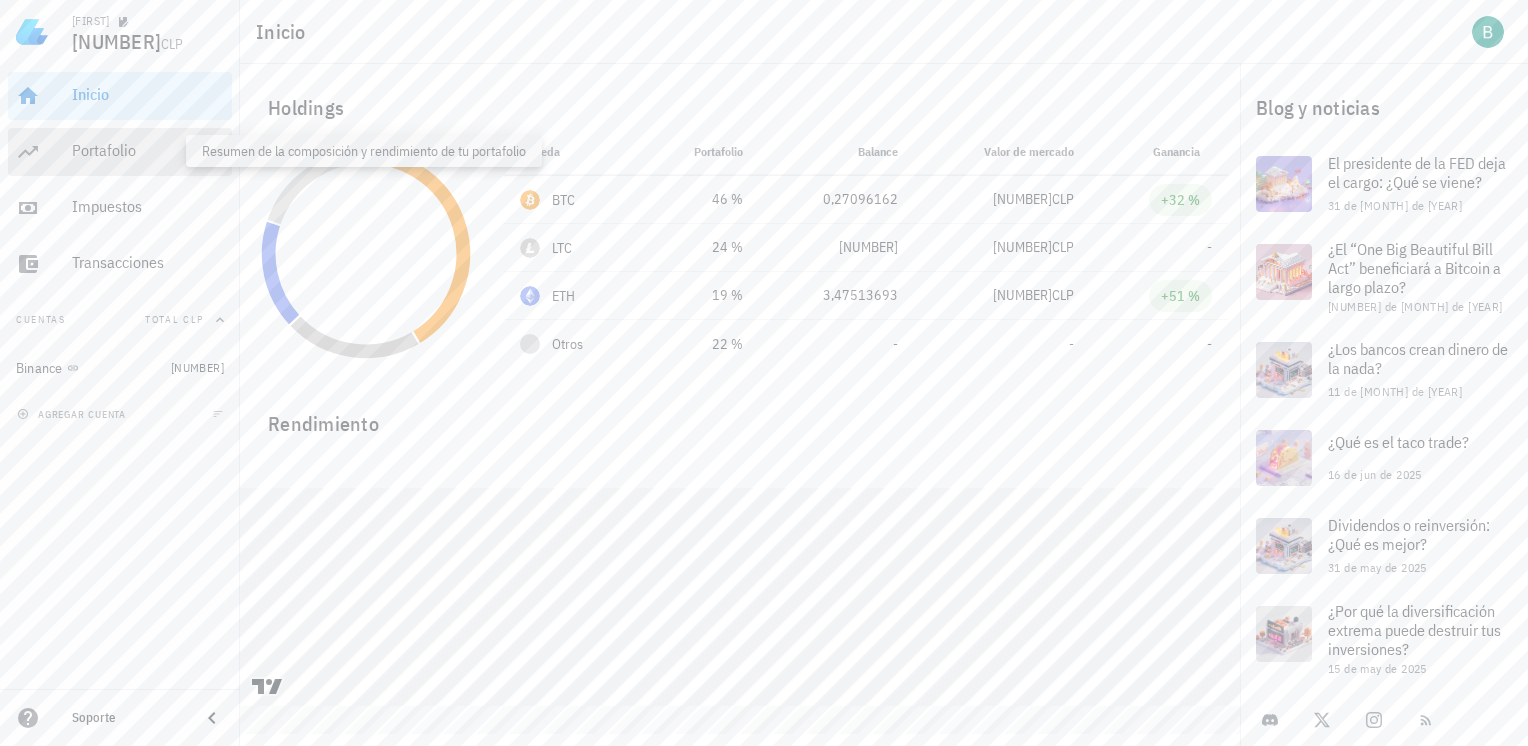 click on "Portafolio" at bounding box center [148, 150] 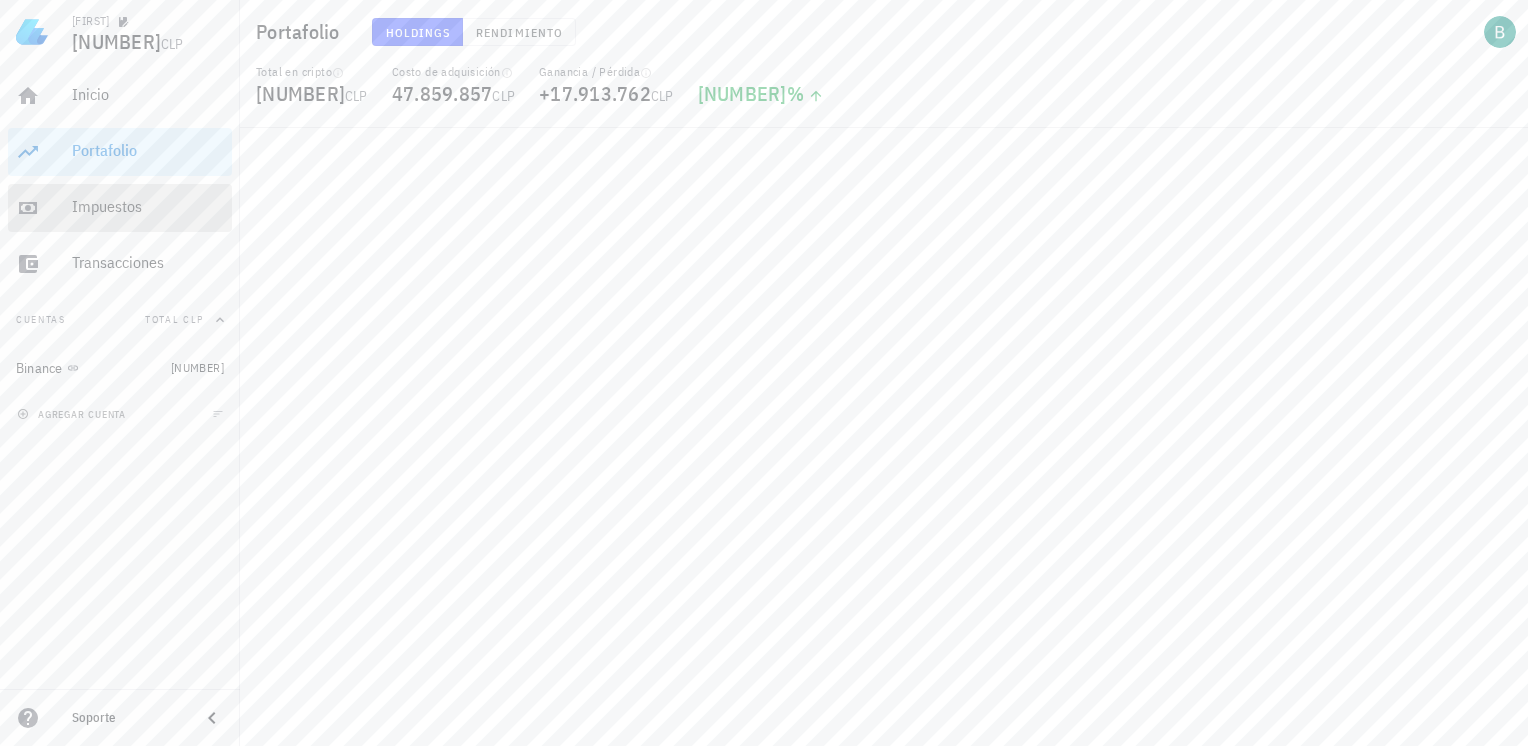 click on "Impuestos" at bounding box center (148, 206) 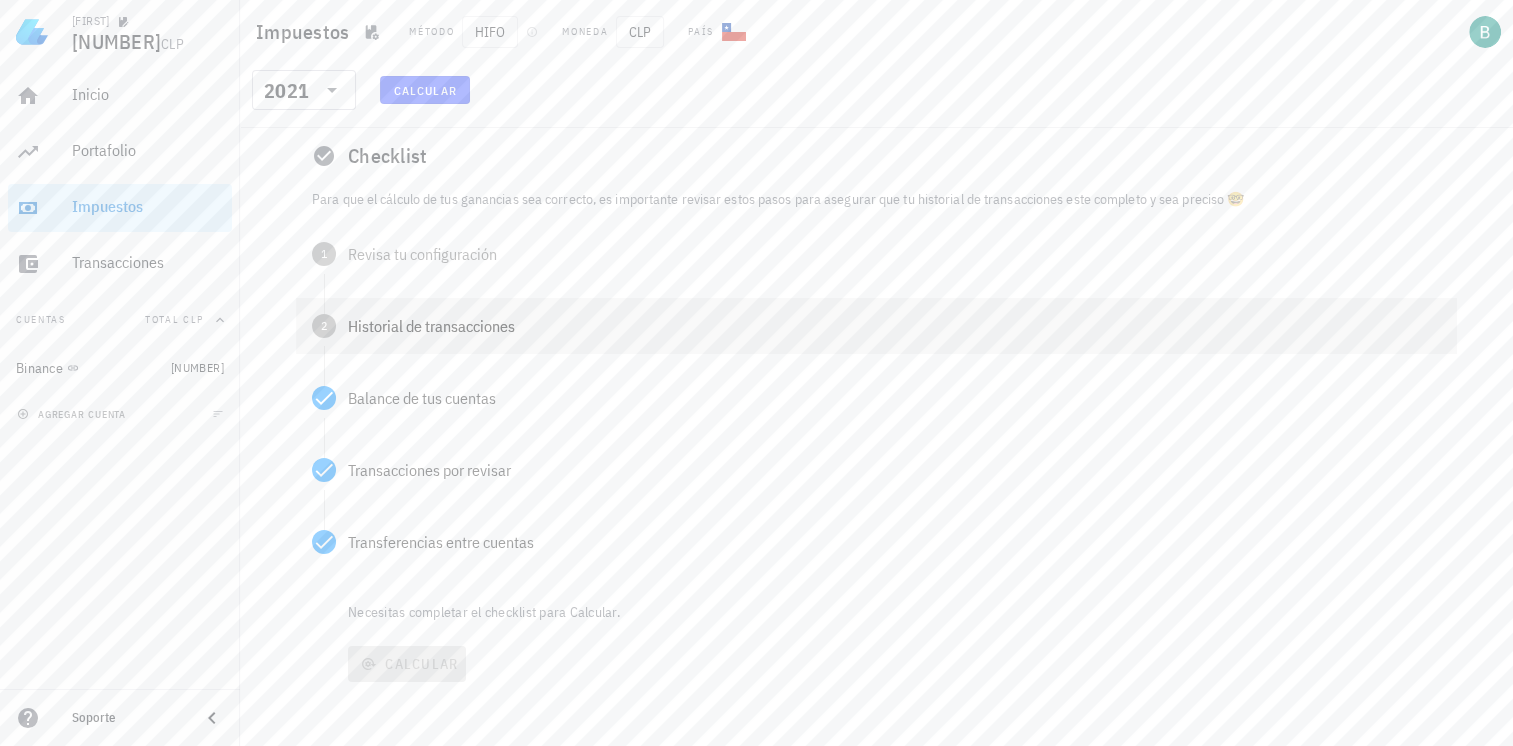 scroll, scrollTop: 76, scrollLeft: 0, axis: vertical 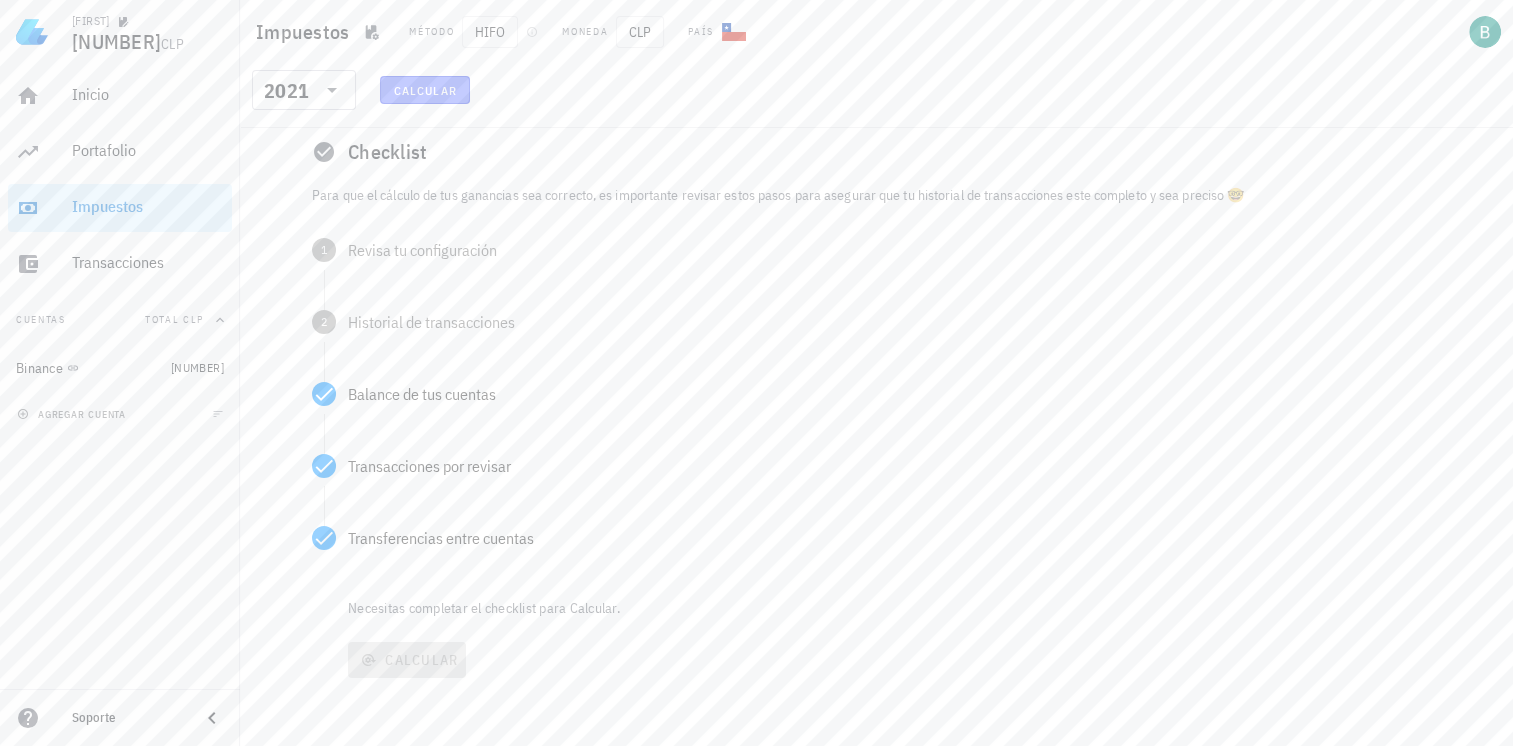 click on "Calcular" at bounding box center [425, 90] 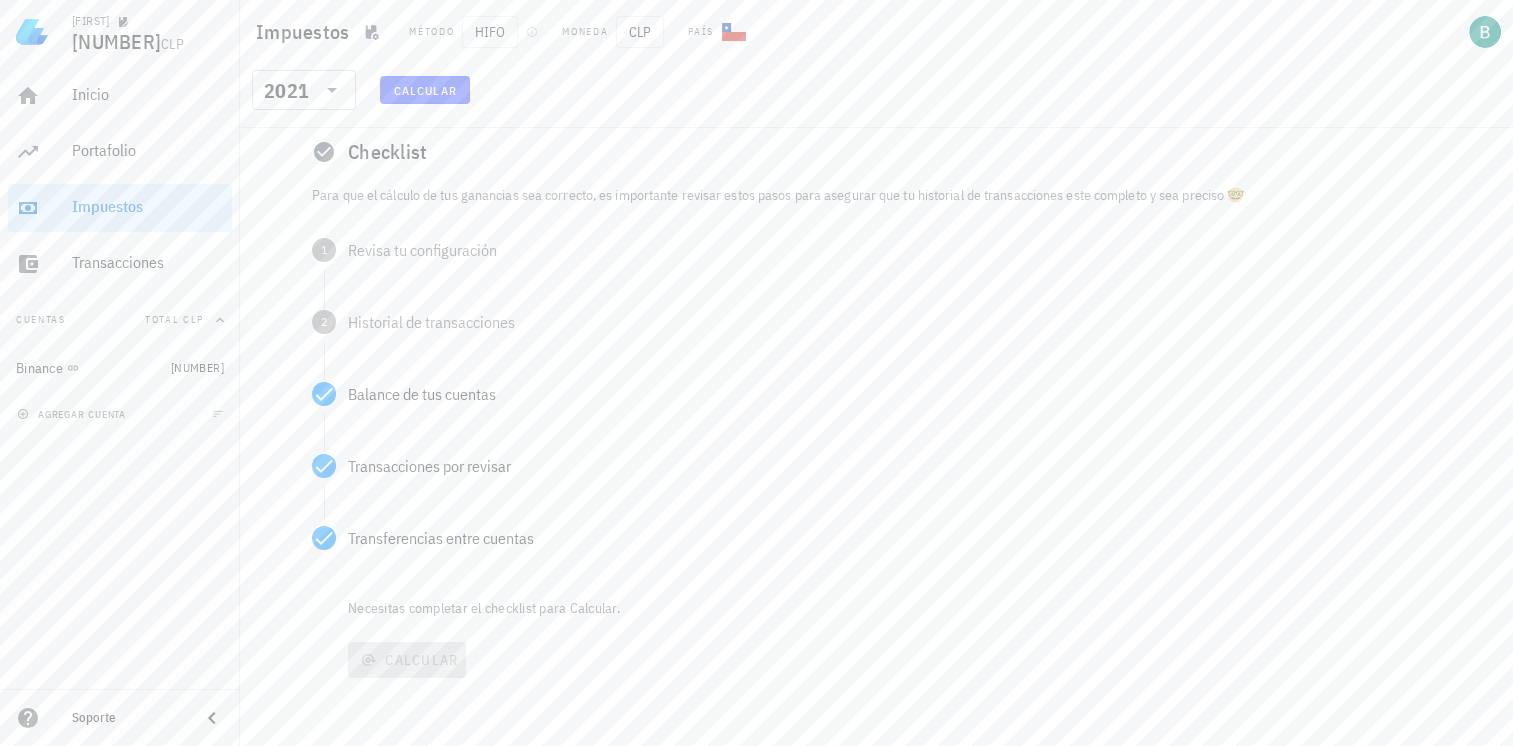 click on "Necesitas completar el checklist para Calcular." at bounding box center (900, 608) 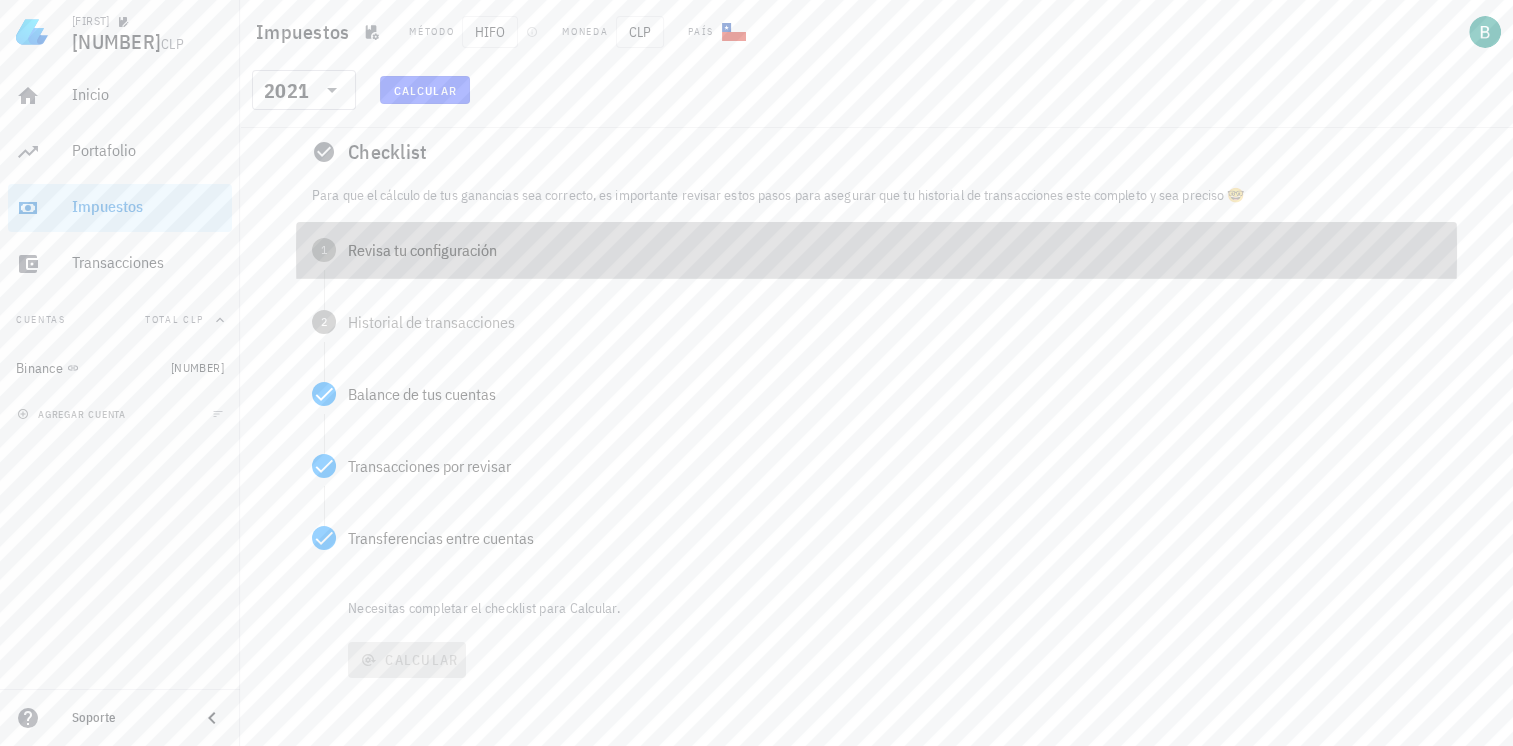 click on "Revisa tu configuración" at bounding box center (894, 250) 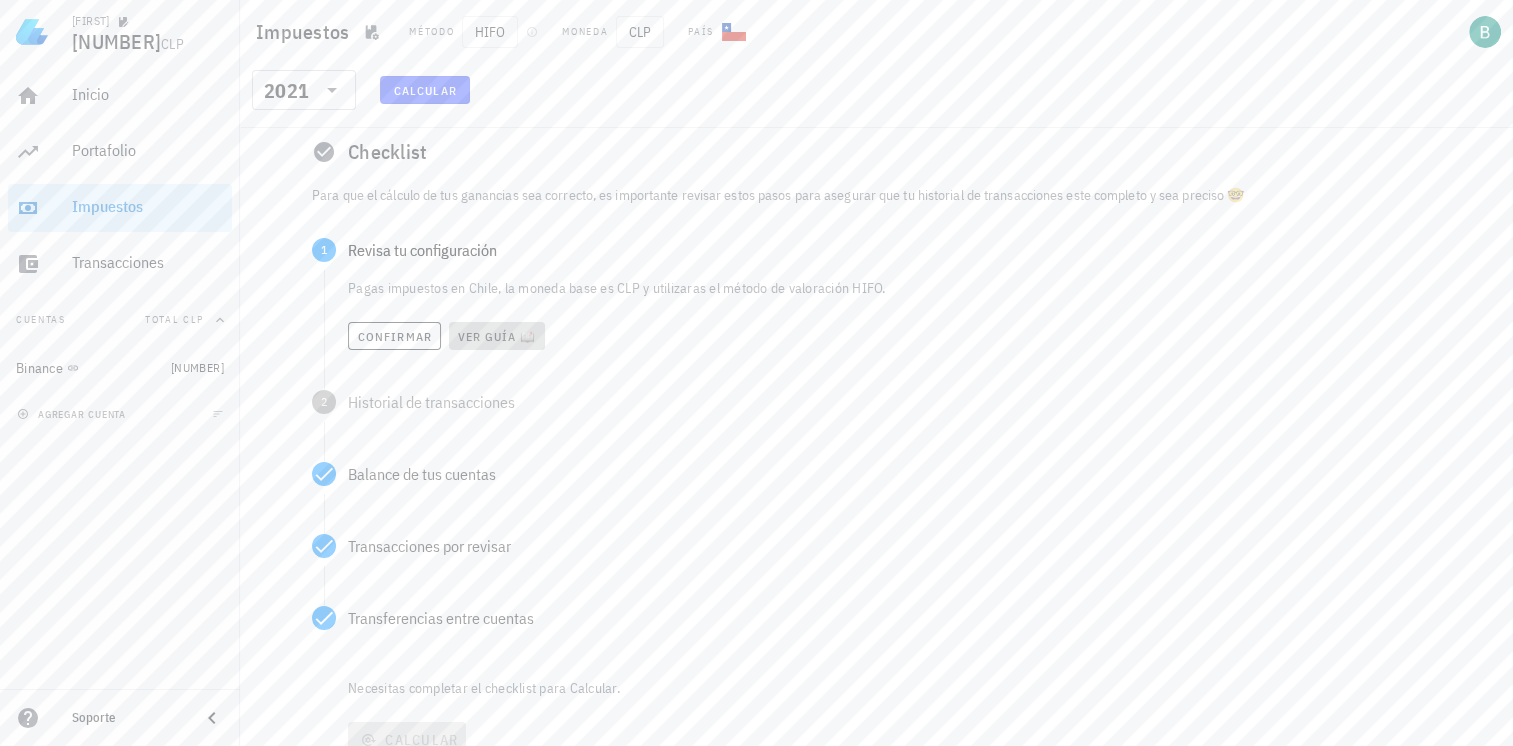 click on "Ver guía 📖" at bounding box center [497, 336] 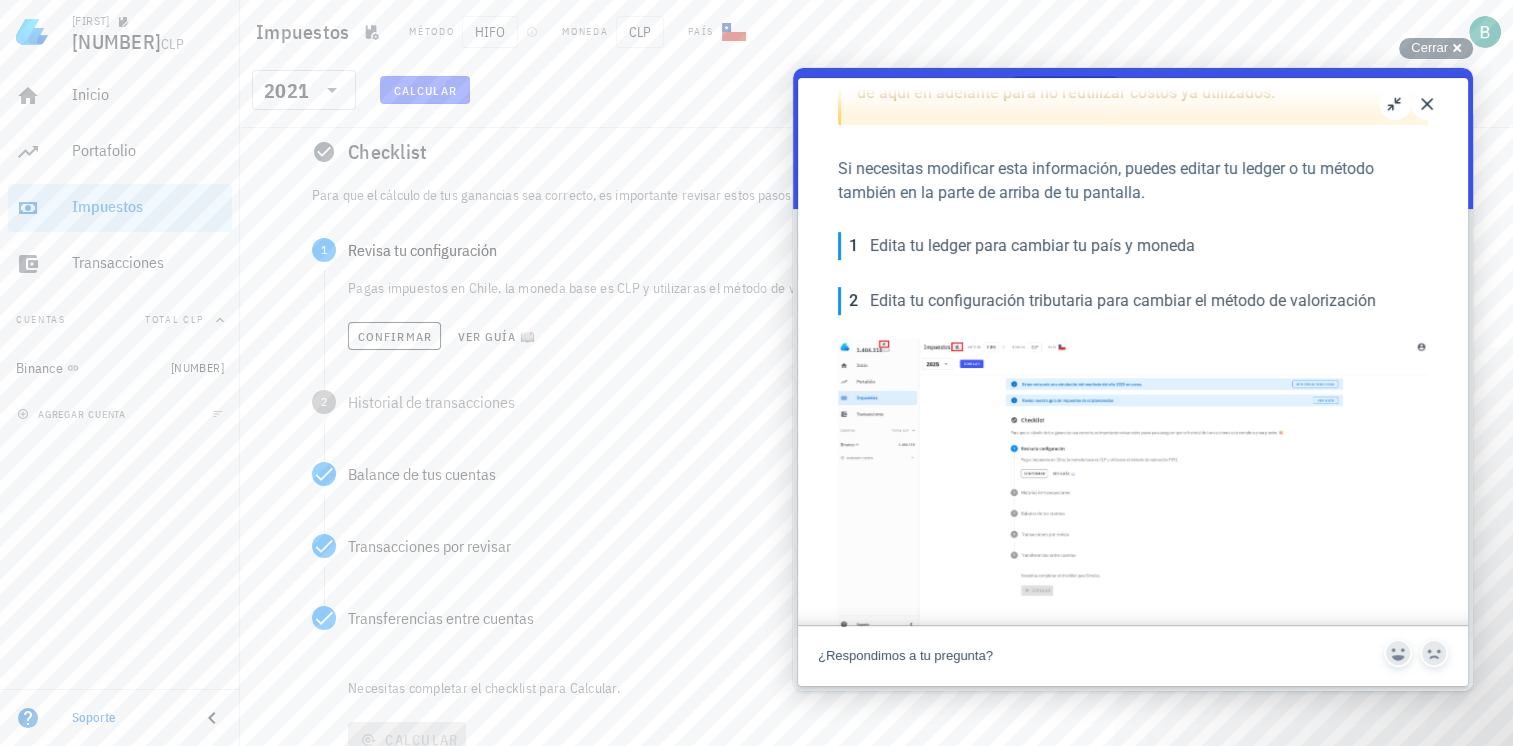 scroll, scrollTop: 685, scrollLeft: 0, axis: vertical 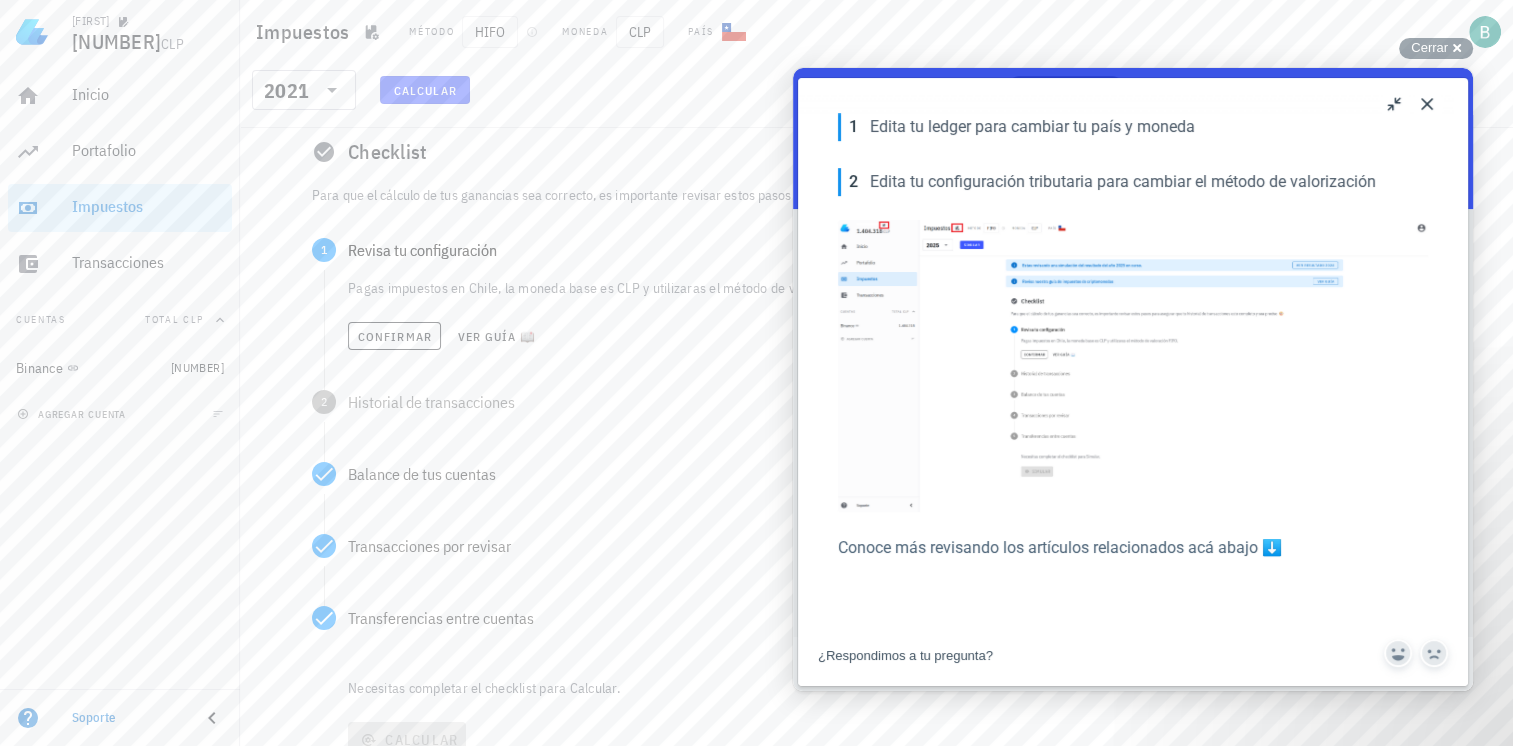 click on "Close" at bounding box center [1427, 104] 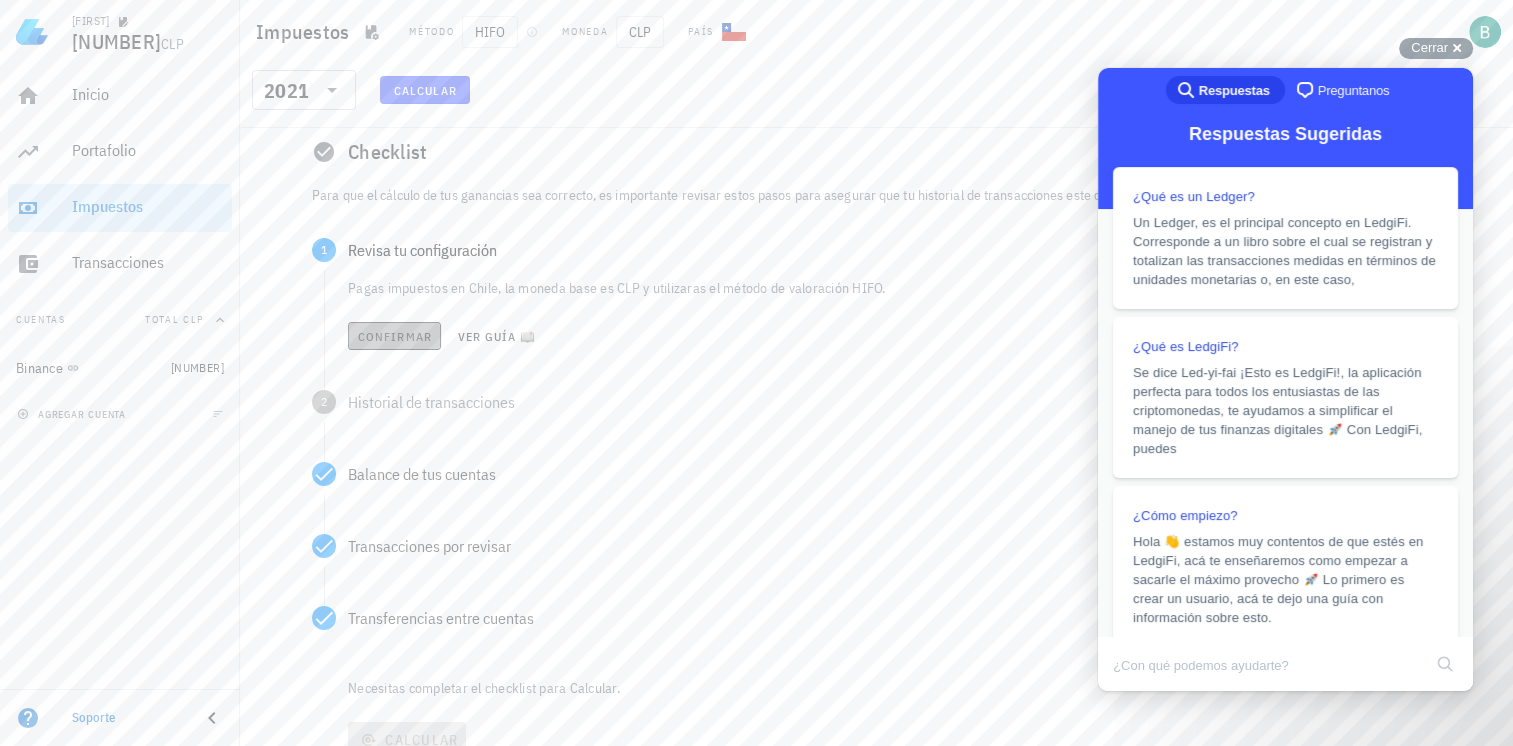 click on "Confirmar" at bounding box center [394, 336] 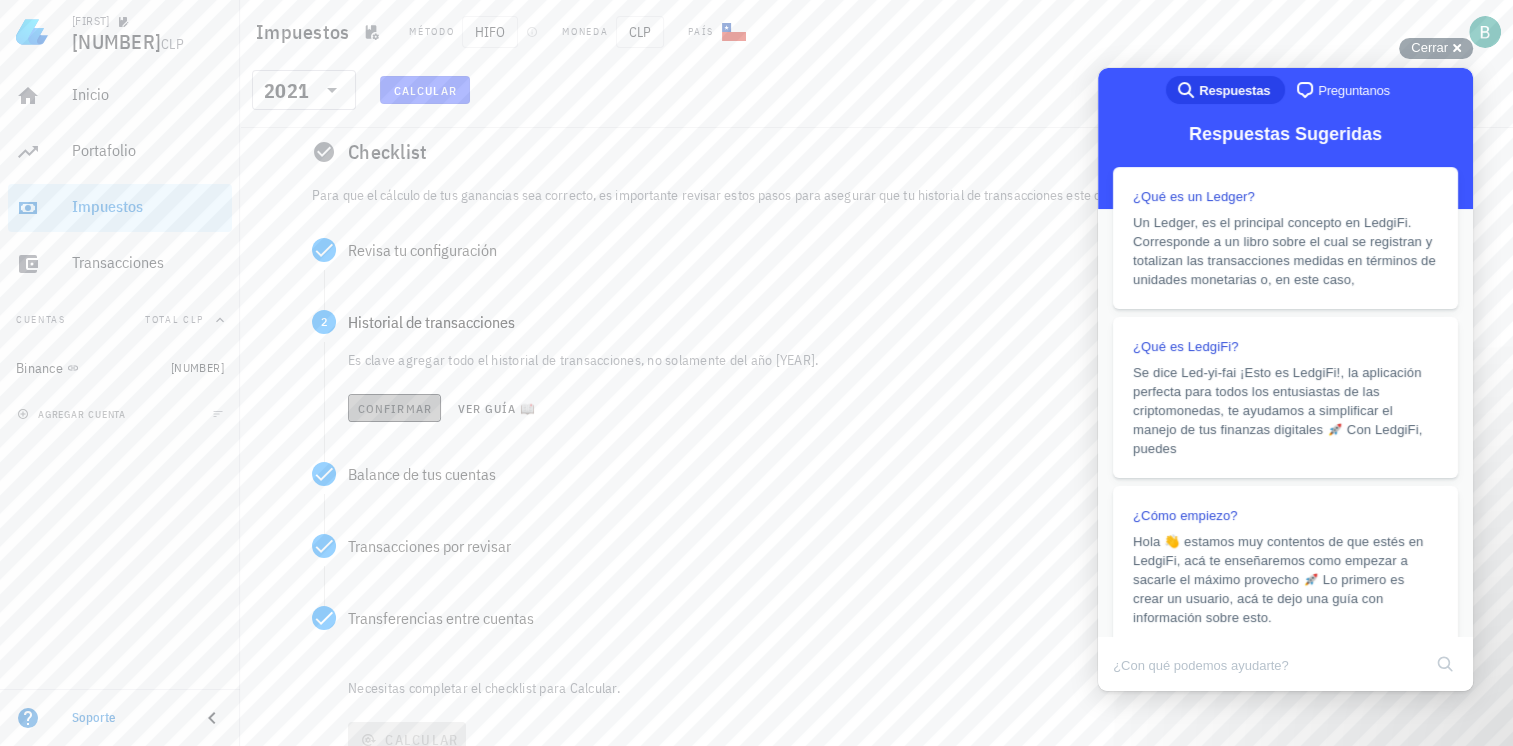 click on "Confirmar" at bounding box center (394, 408) 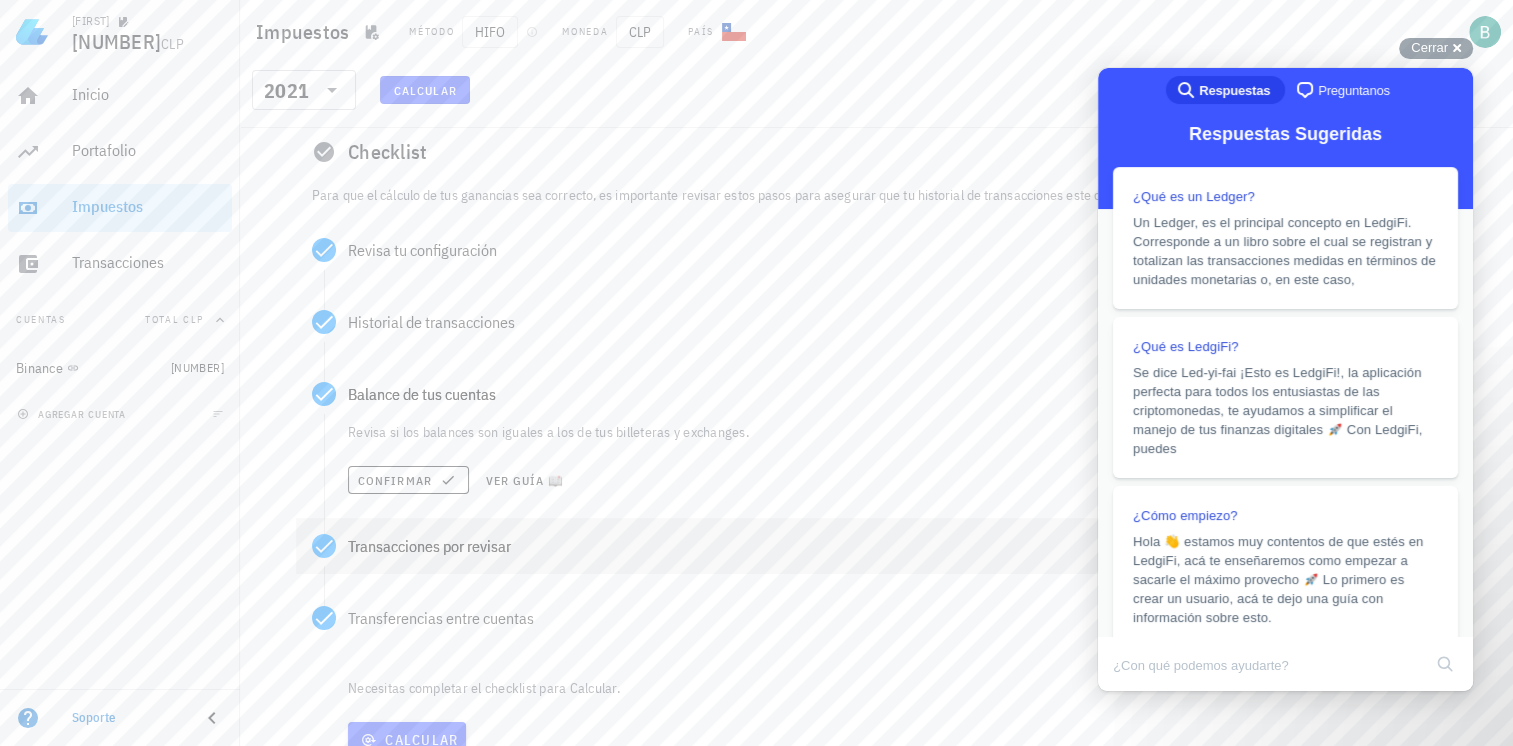 scroll, scrollTop: 156, scrollLeft: 0, axis: vertical 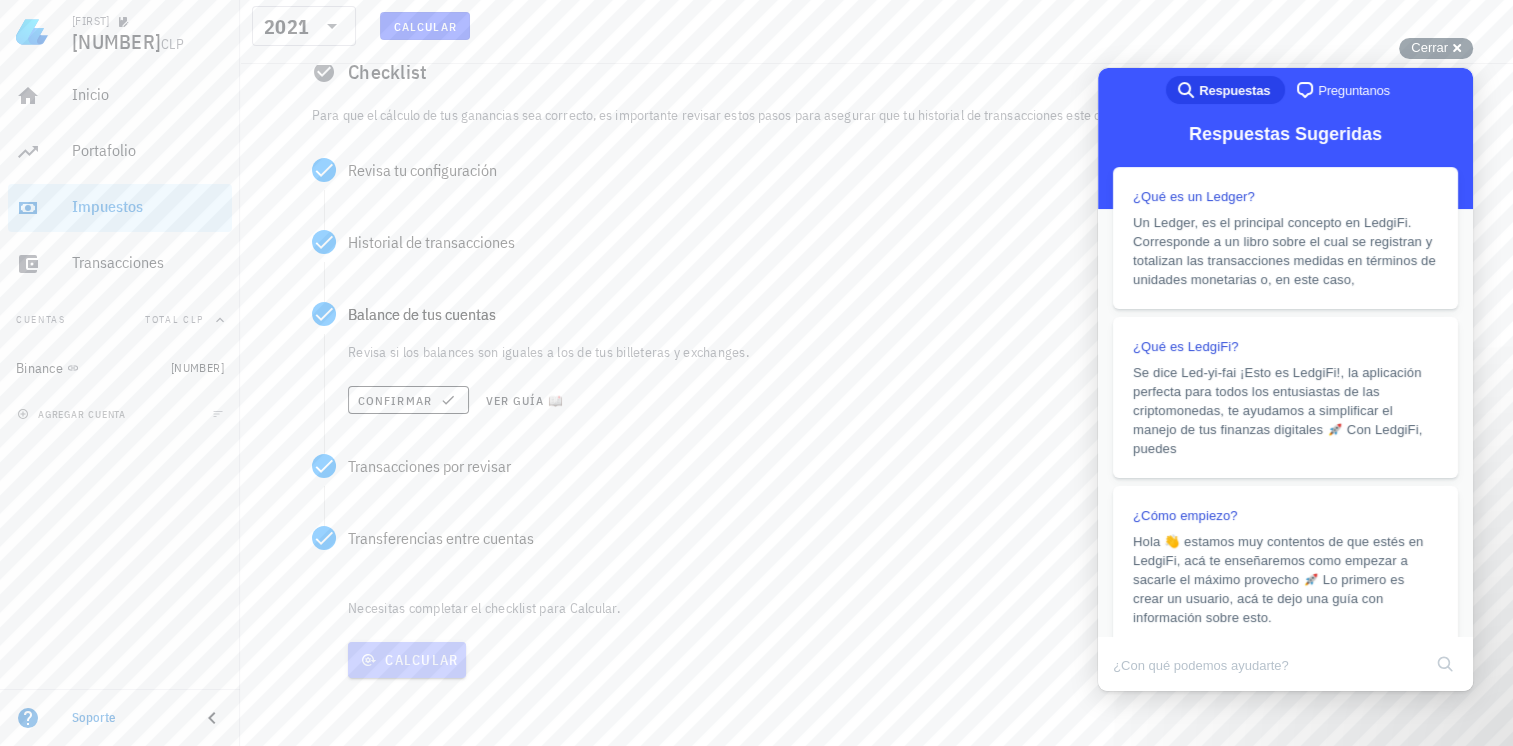 click on "Calcular" at bounding box center (407, 660) 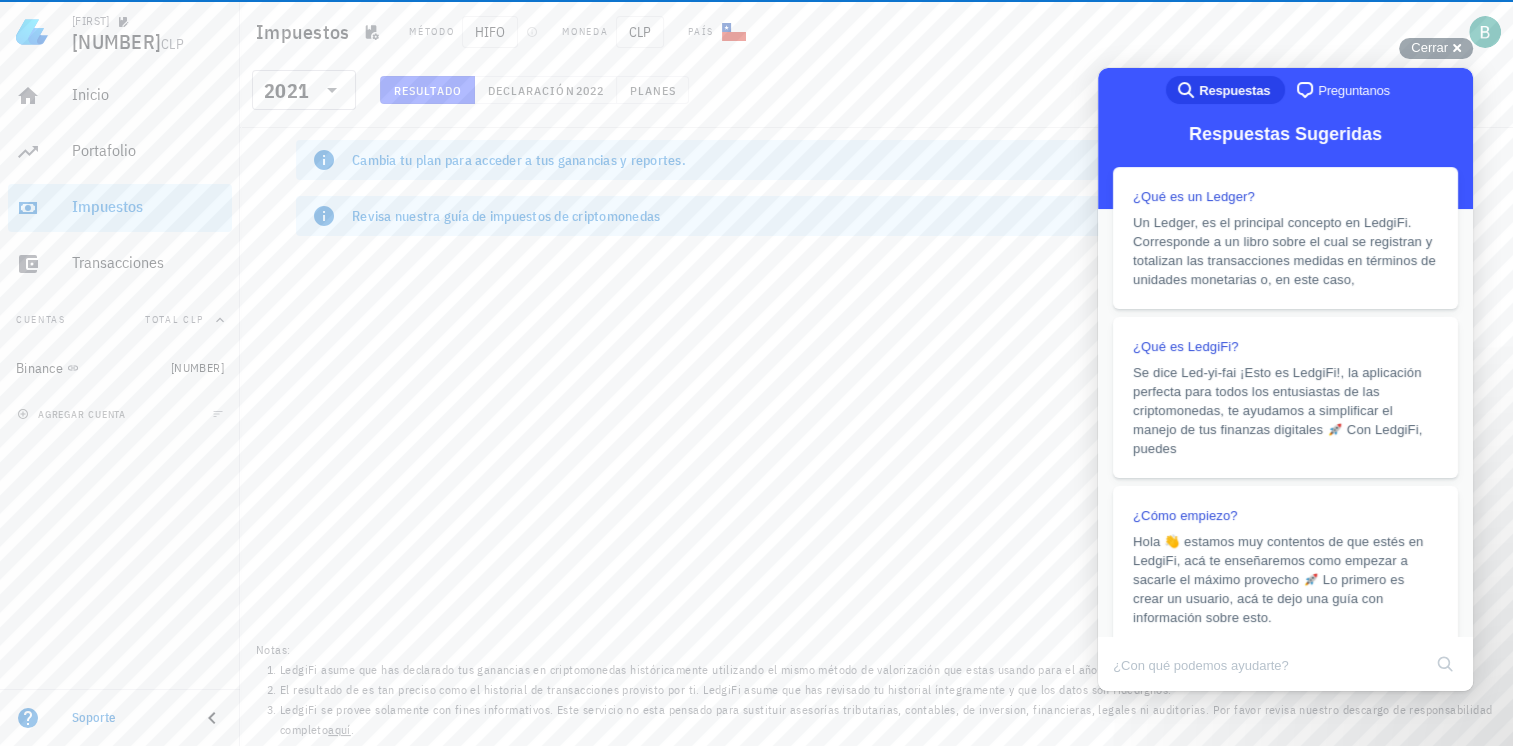 scroll, scrollTop: 0, scrollLeft: 0, axis: both 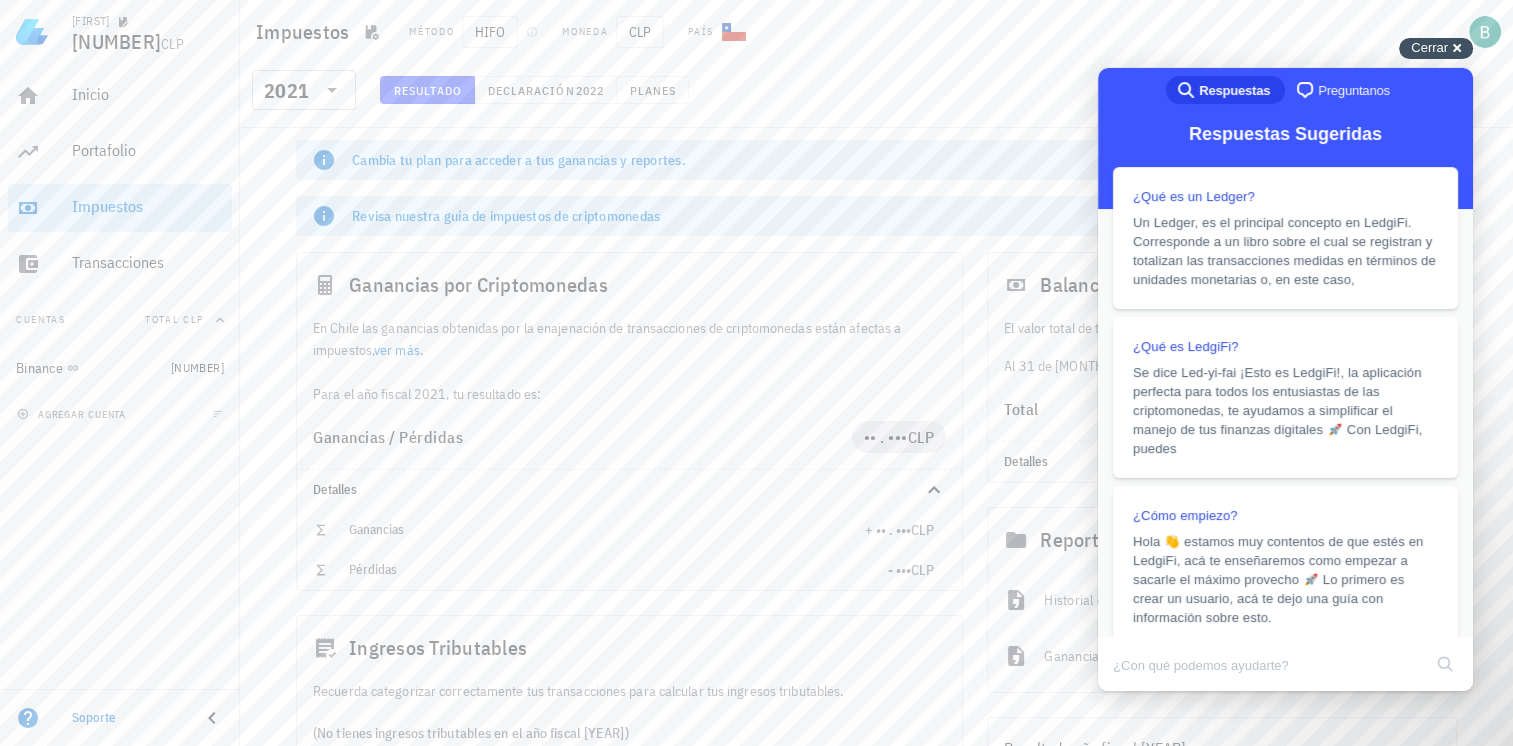 click on "Cerrar cross-small" at bounding box center (1436, 48) 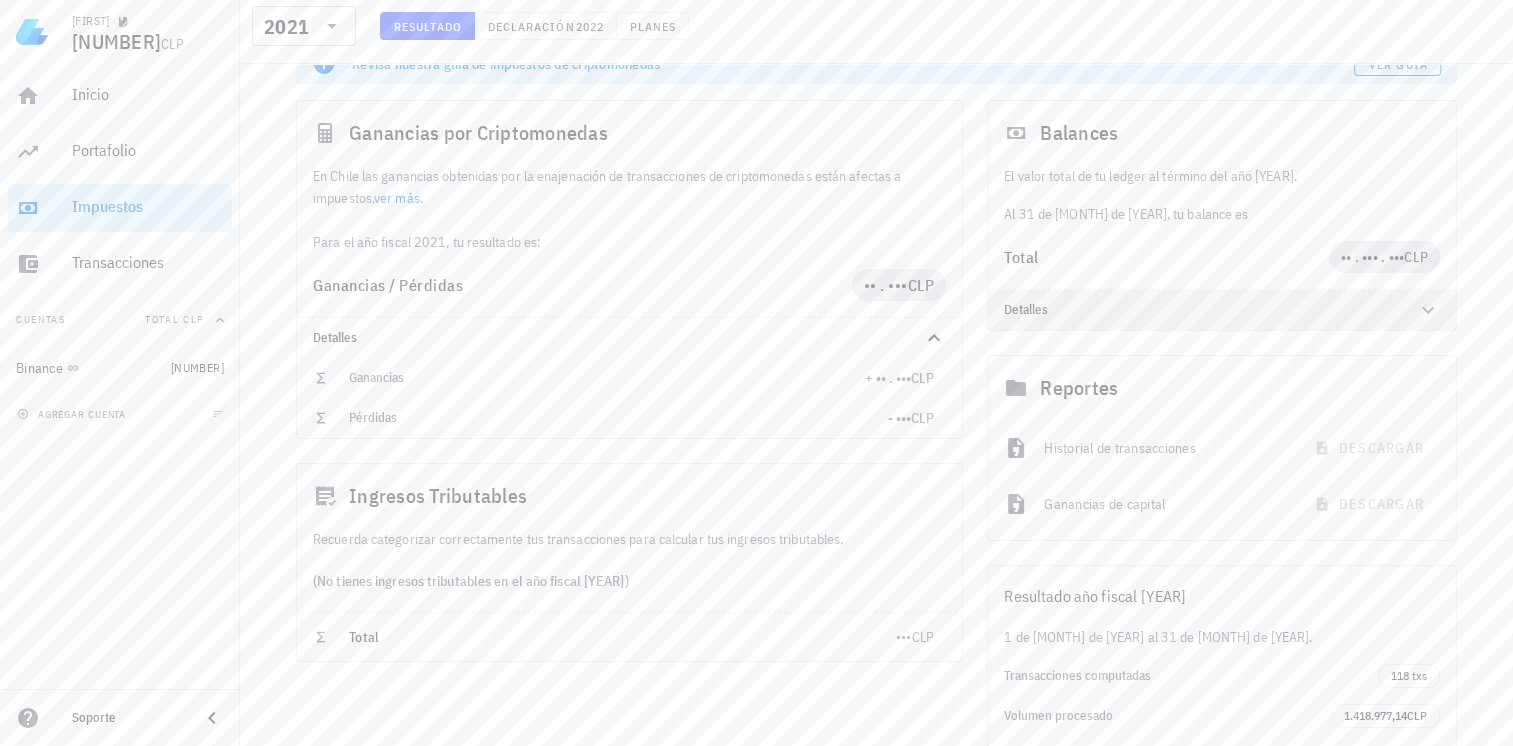 scroll, scrollTop: 163, scrollLeft: 0, axis: vertical 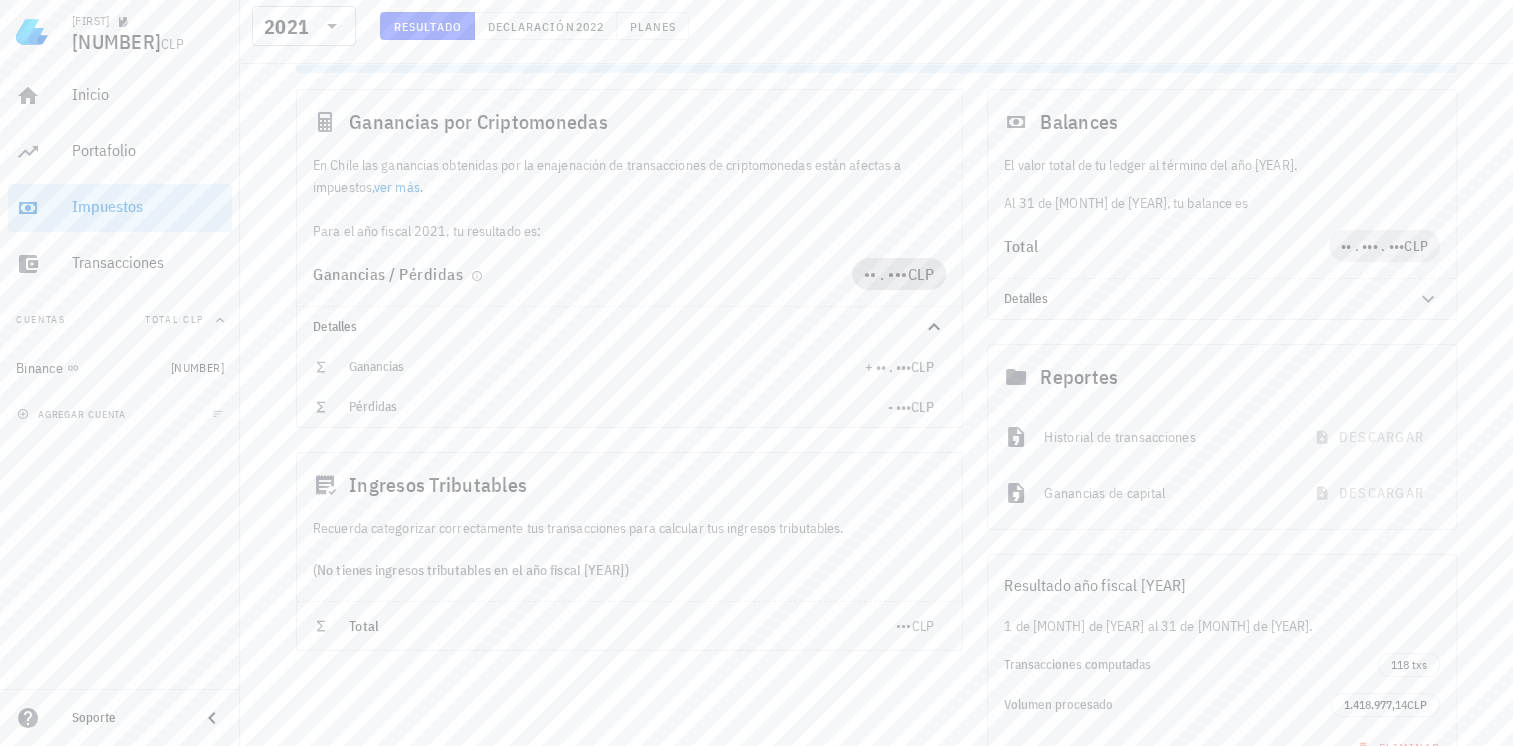 click on "•• .
•••" at bounding box center [886, 274] 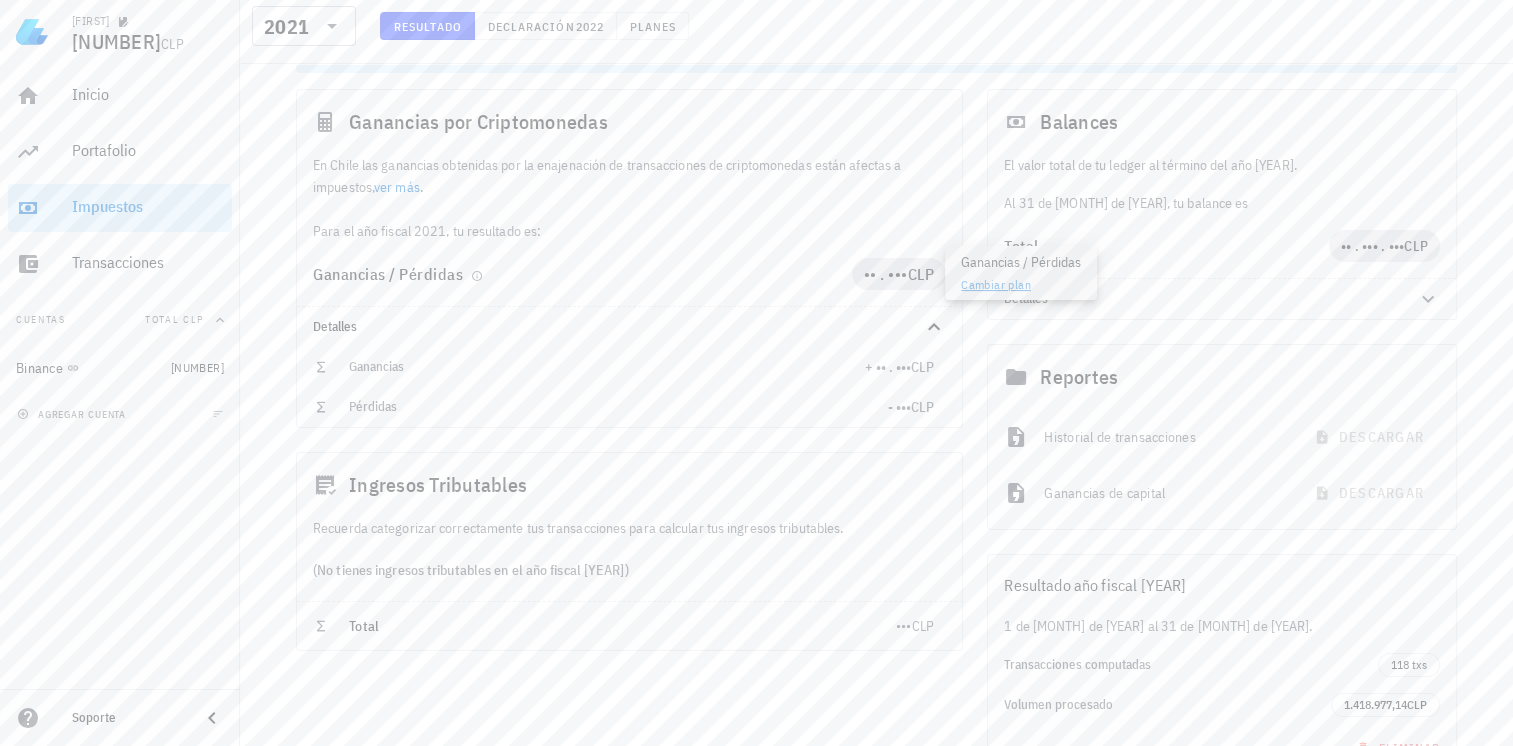 drag, startPoint x: 854, startPoint y: 270, endPoint x: 767, endPoint y: 255, distance: 88.28363 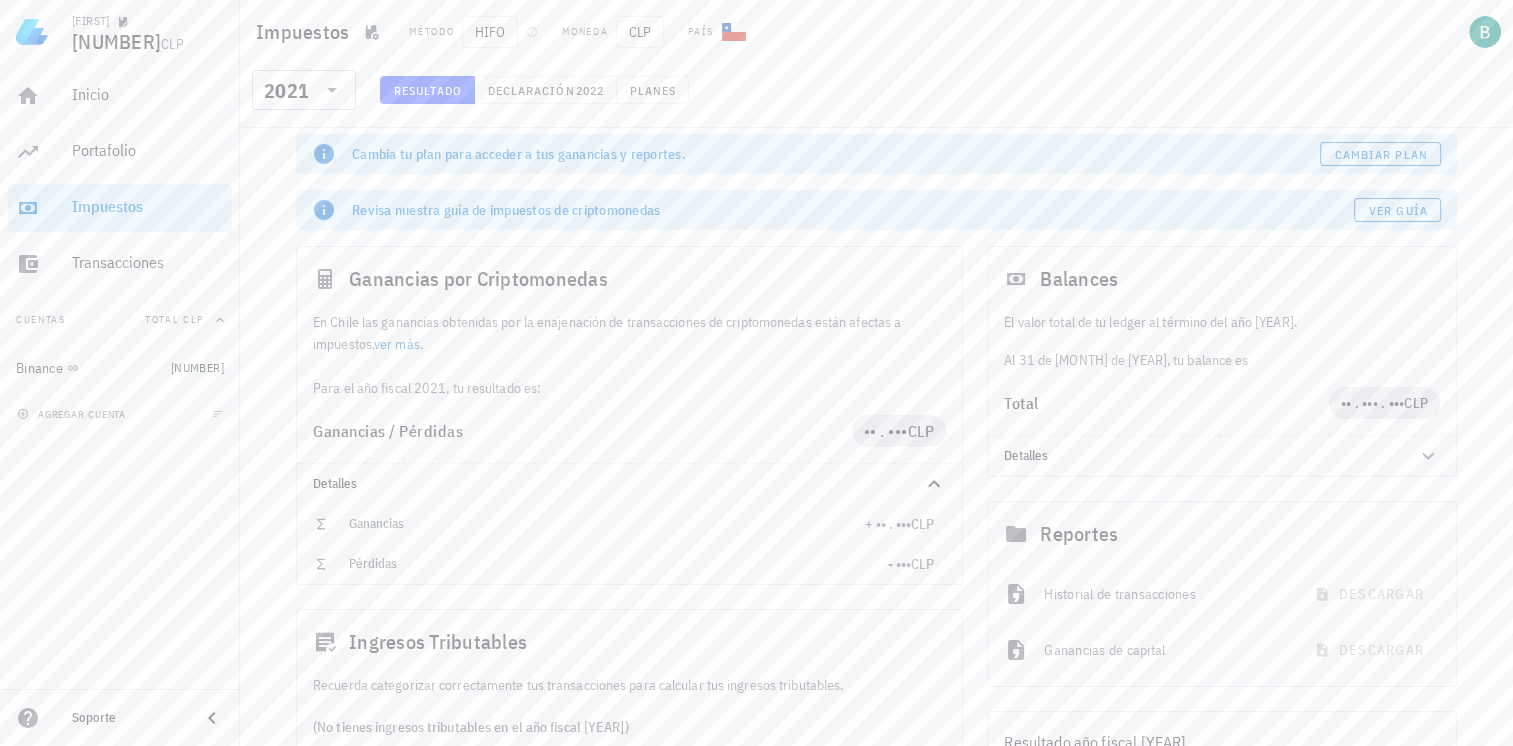 scroll, scrollTop: 0, scrollLeft: 0, axis: both 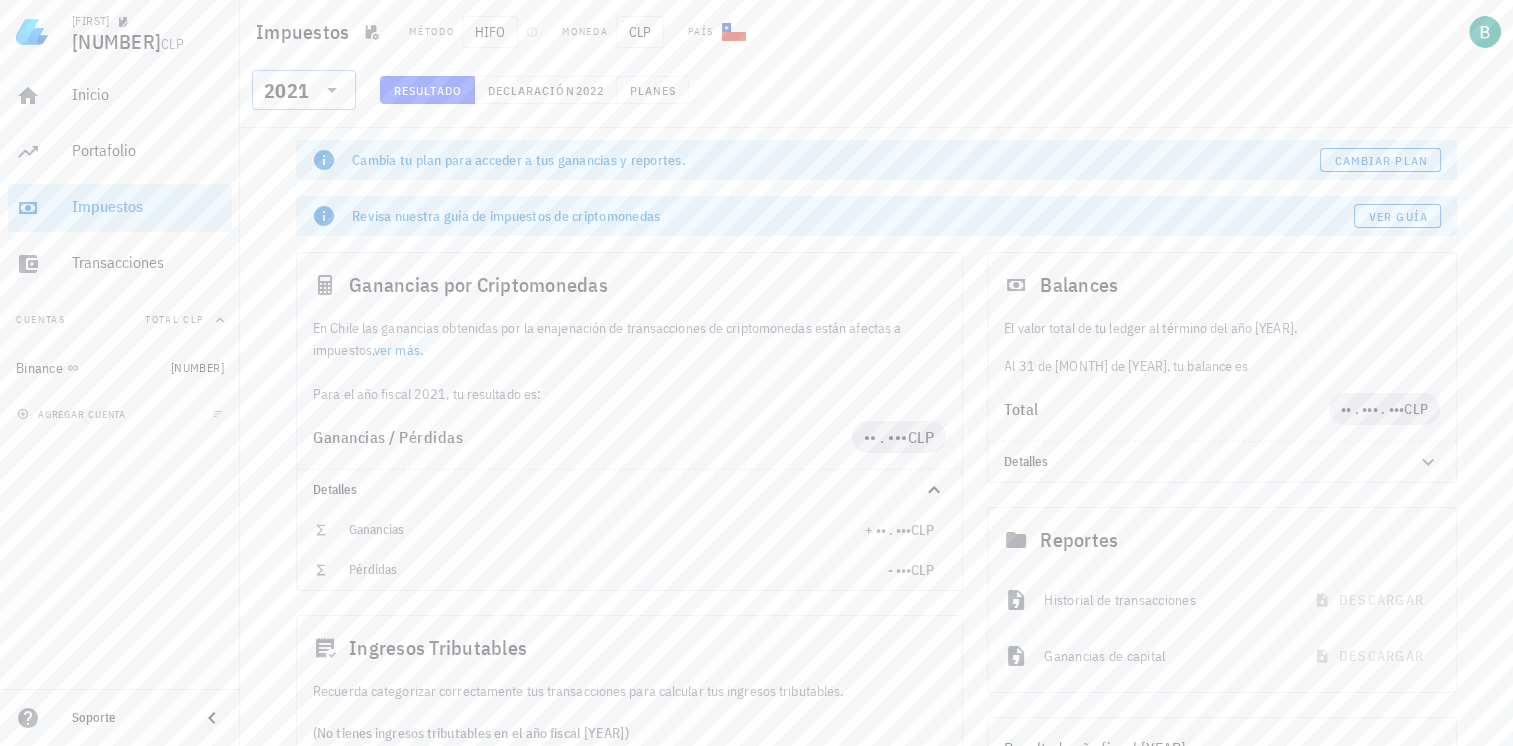 click 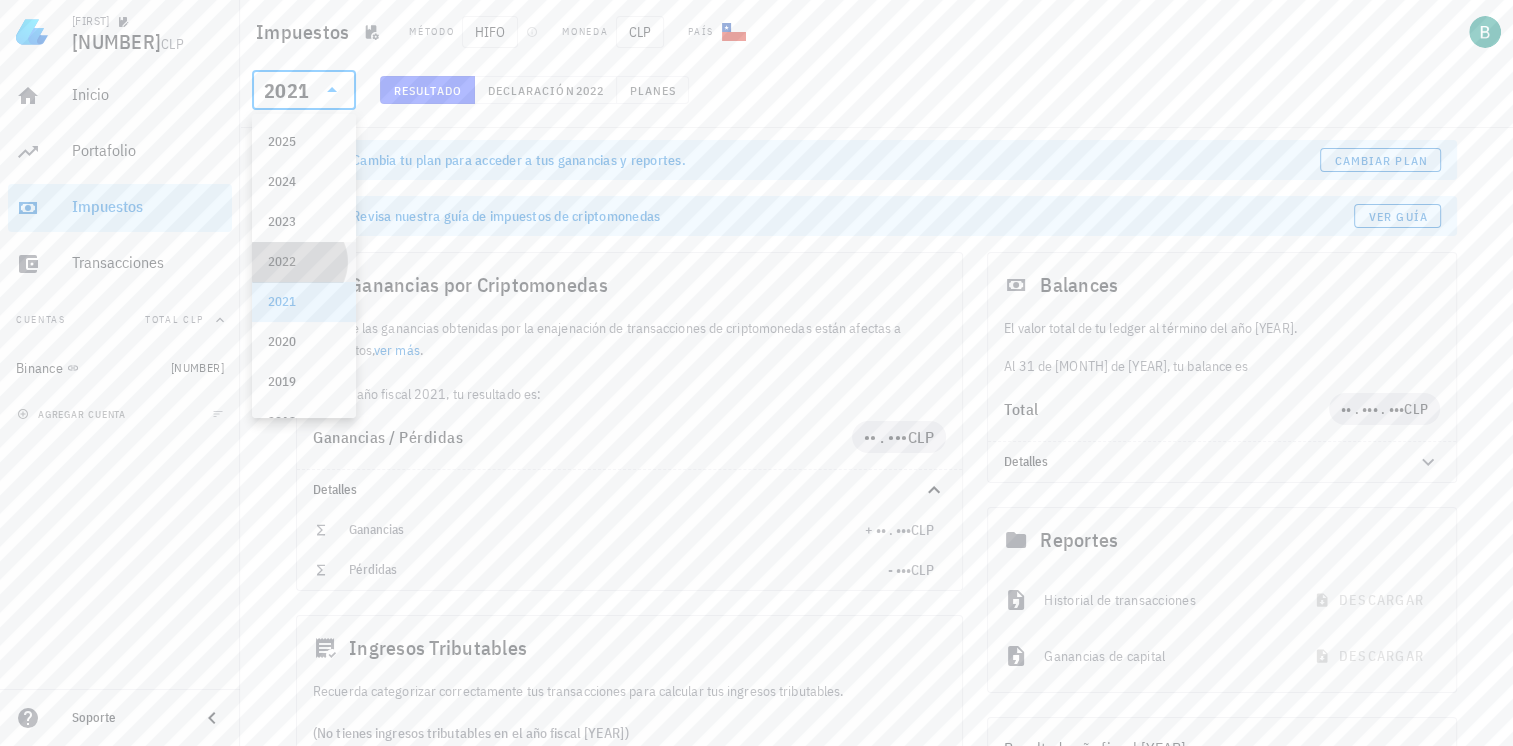 click on "2022" at bounding box center [304, 262] 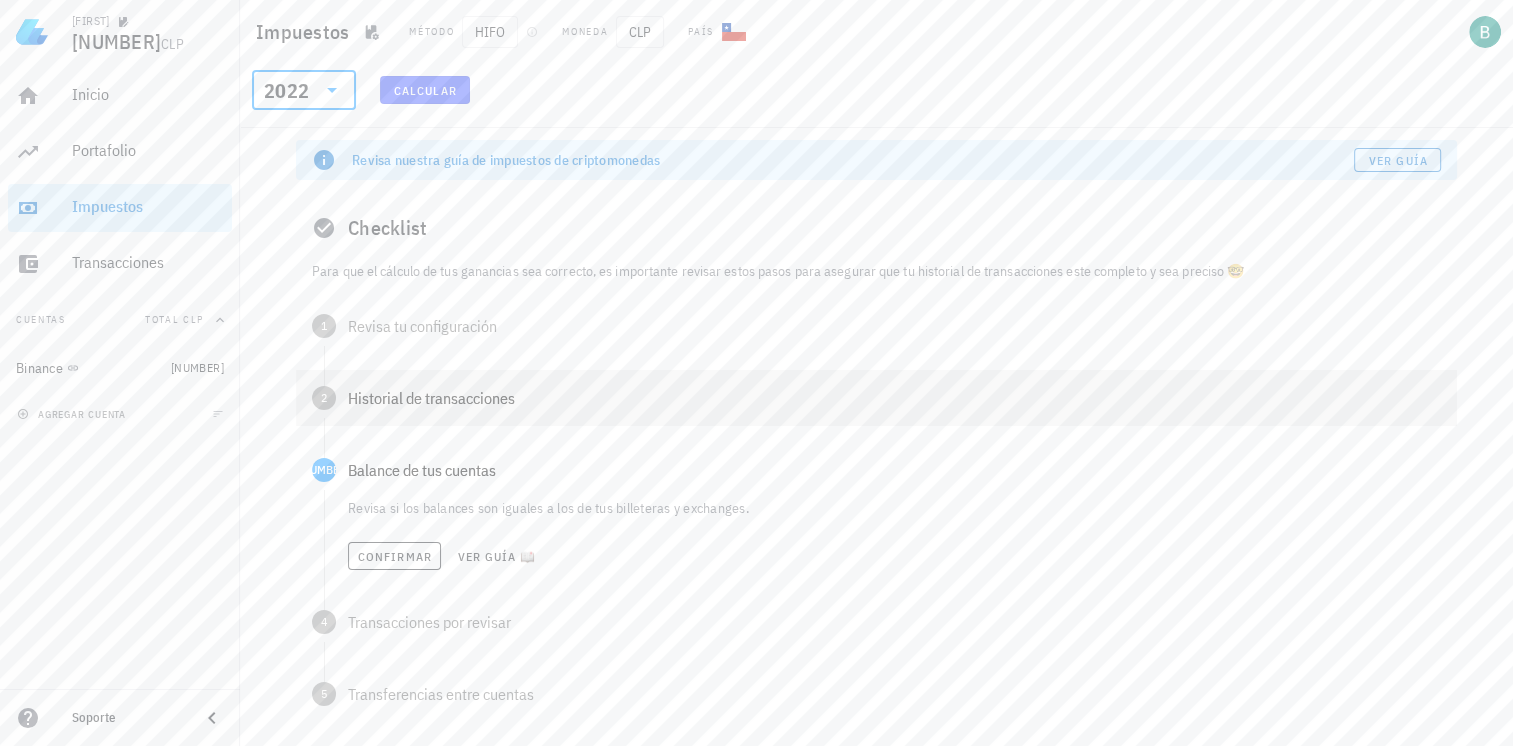 scroll, scrollTop: 96, scrollLeft: 0, axis: vertical 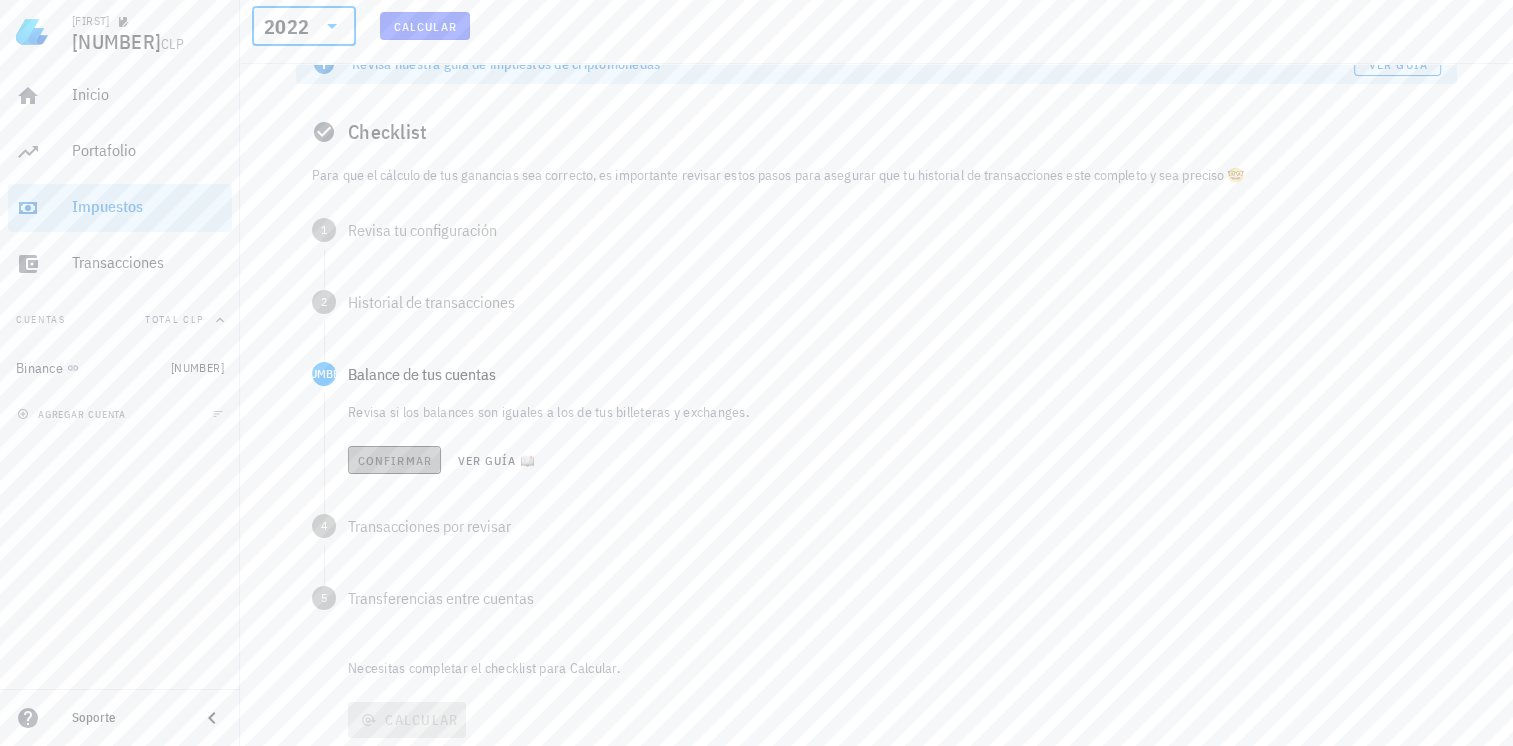 click on "Confirmar" at bounding box center (394, 460) 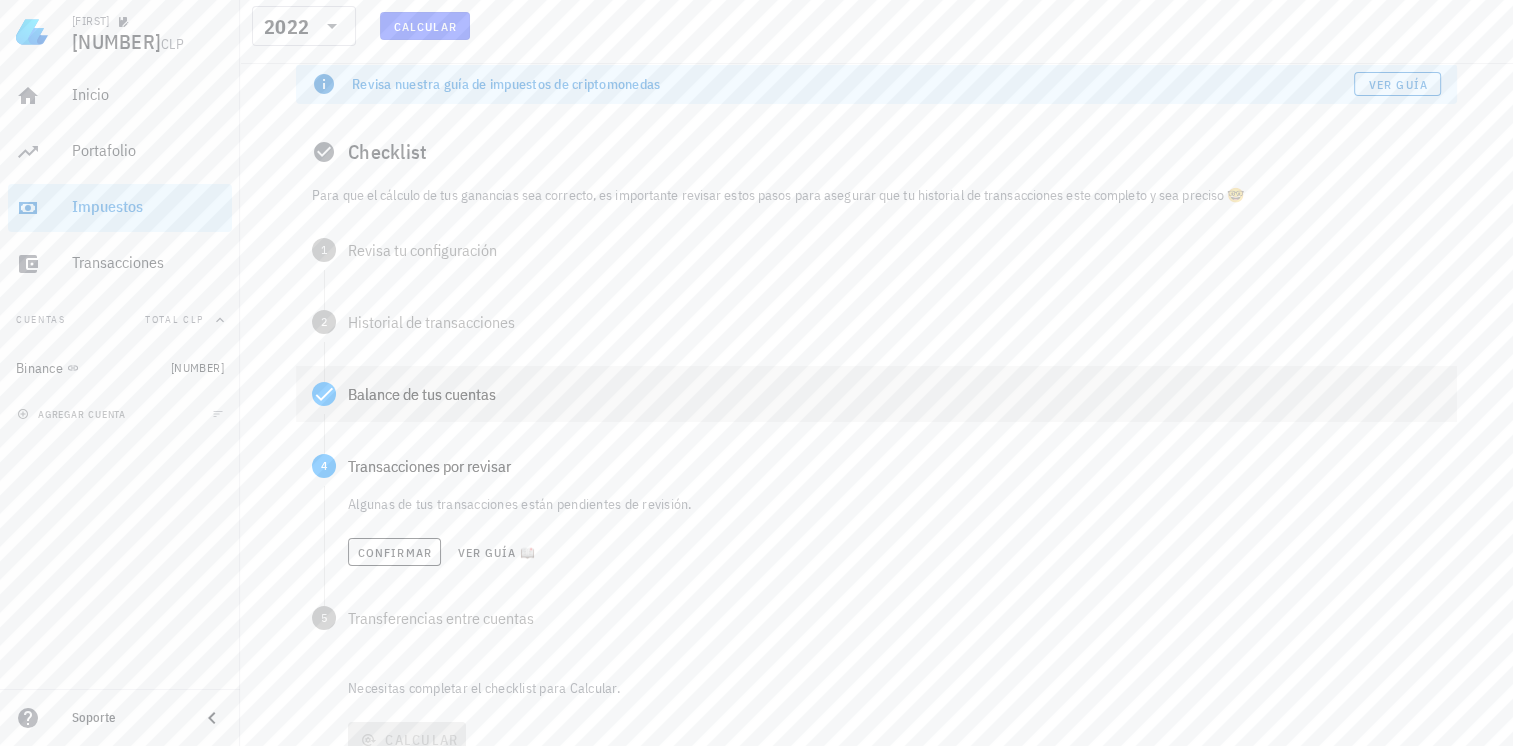 scroll, scrollTop: 96, scrollLeft: 0, axis: vertical 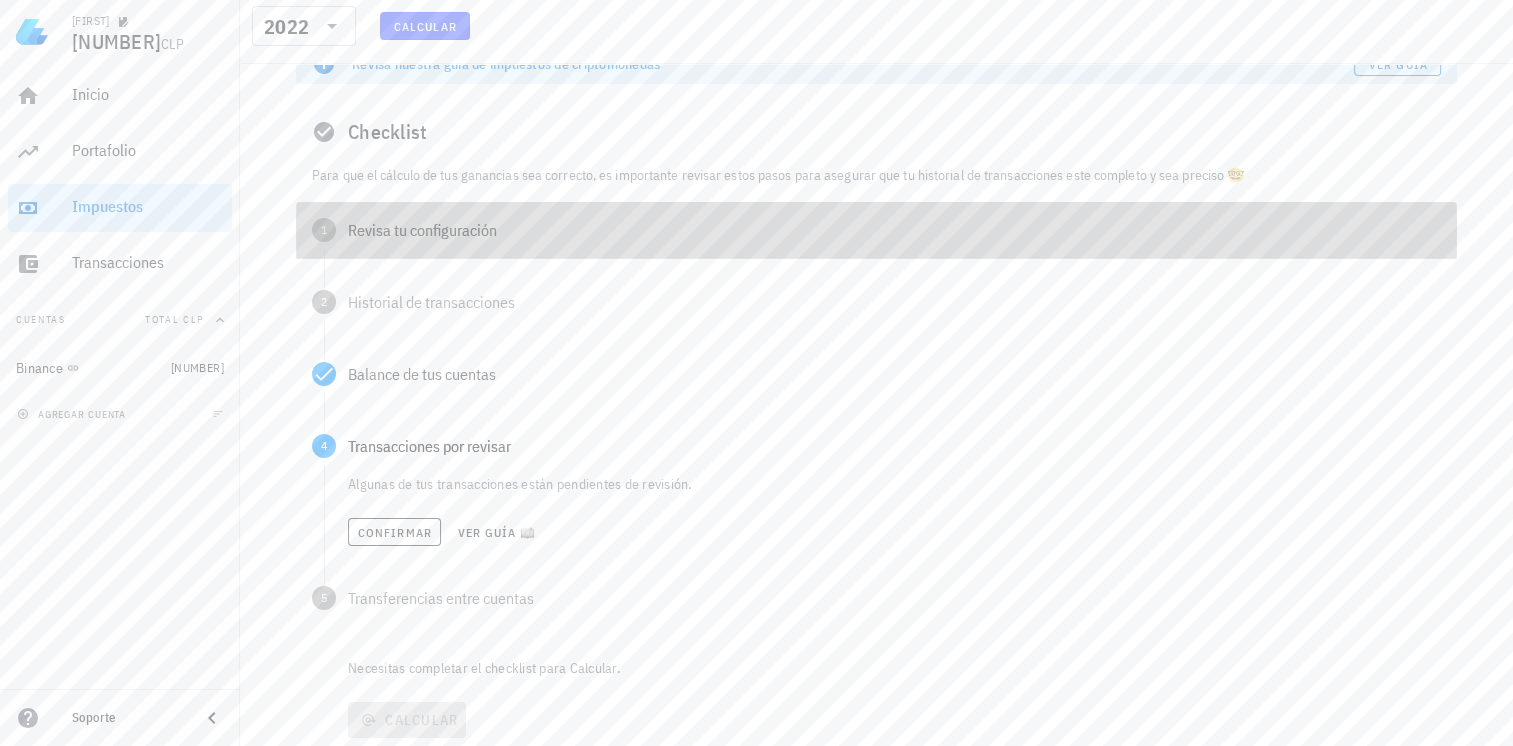 click on "Revisa tu configuración" at bounding box center [894, 230] 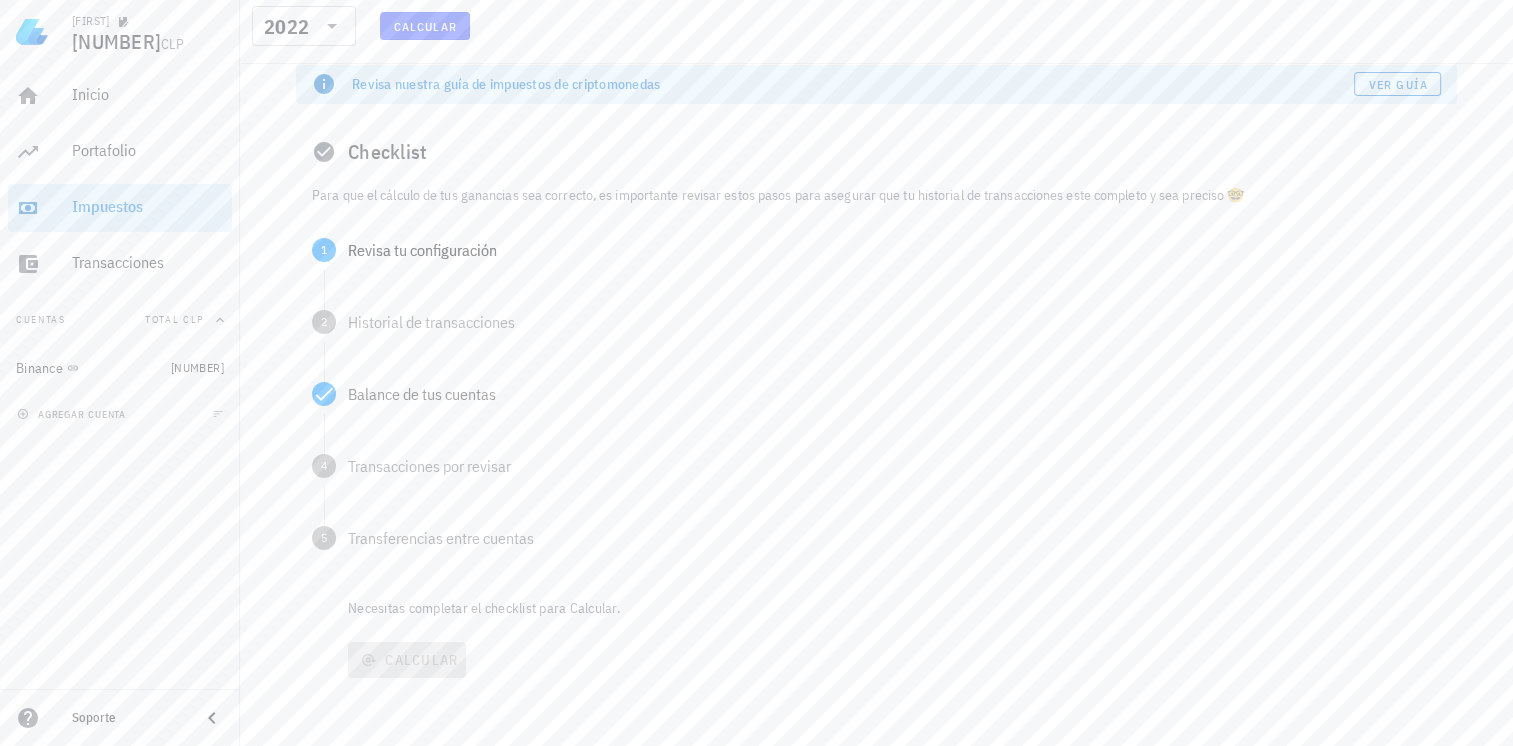 scroll, scrollTop: 96, scrollLeft: 0, axis: vertical 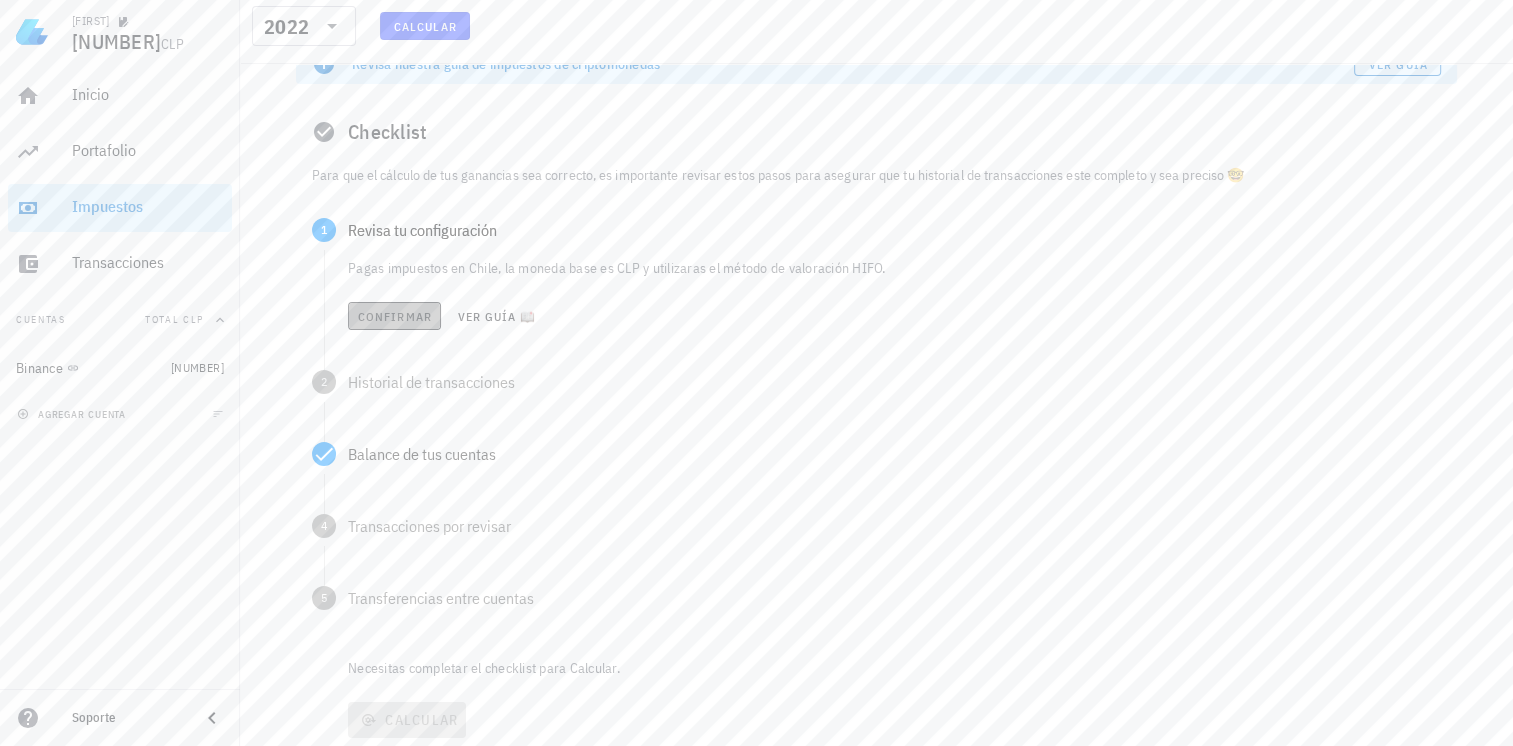 click on "Confirmar" at bounding box center [394, 316] 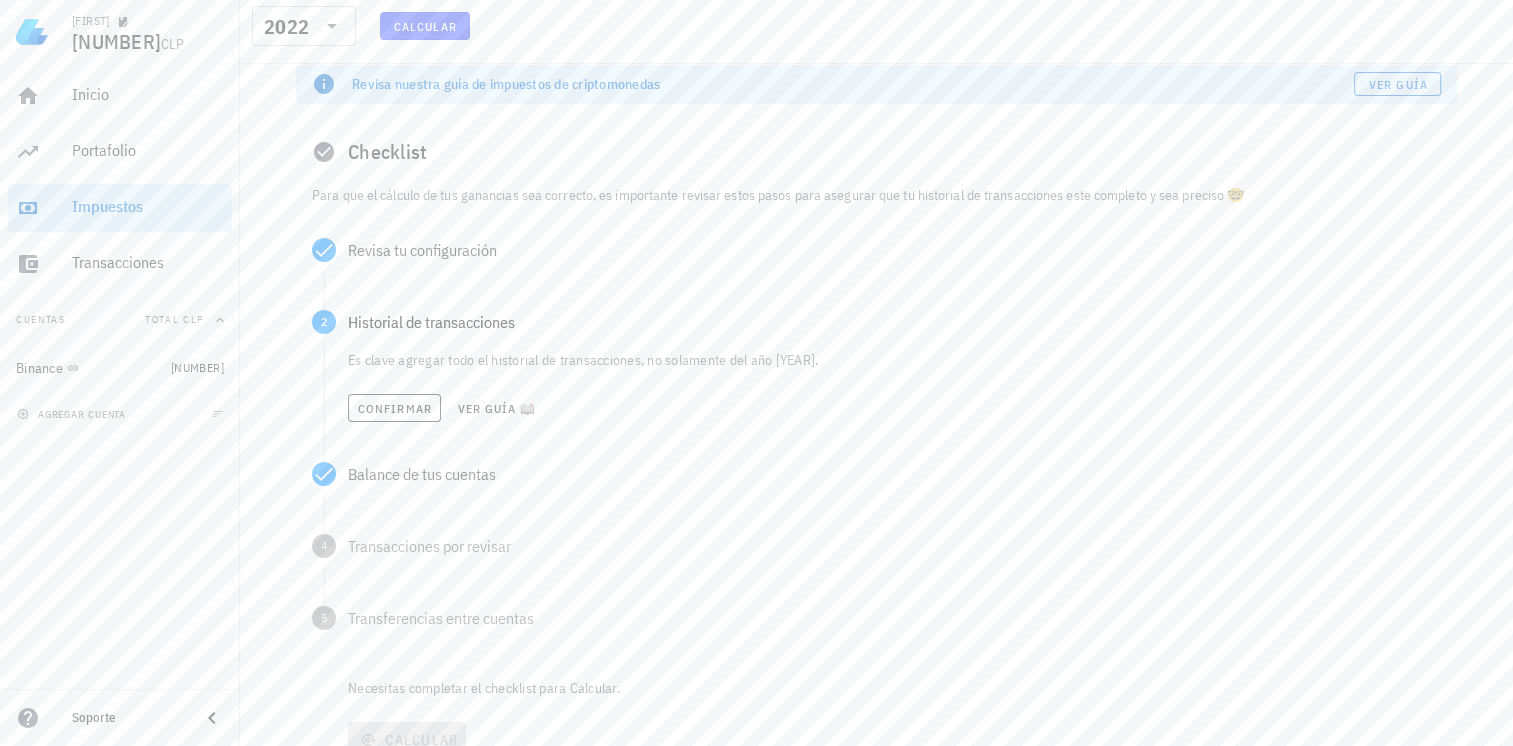 scroll, scrollTop: 96, scrollLeft: 0, axis: vertical 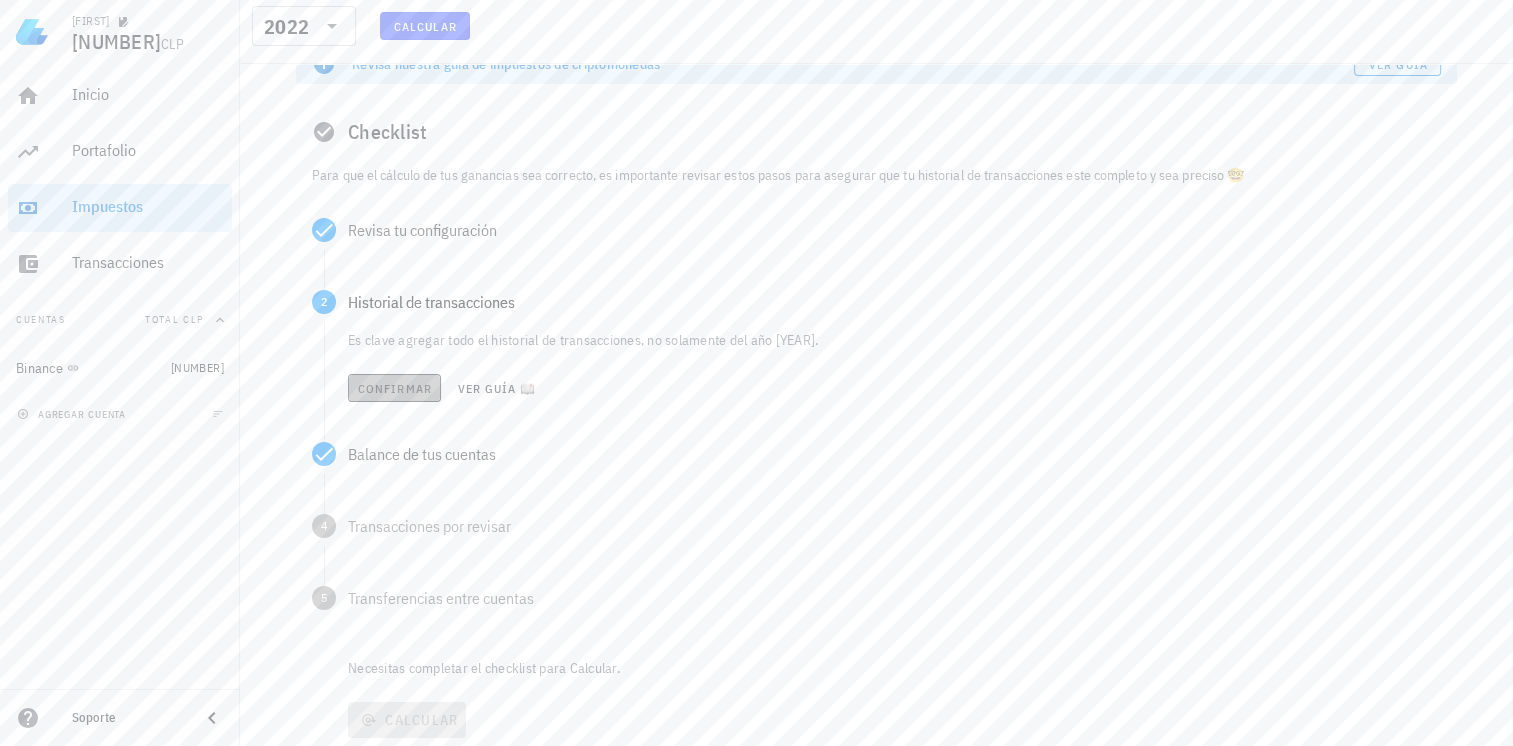 click on "Confirmar" at bounding box center [394, 388] 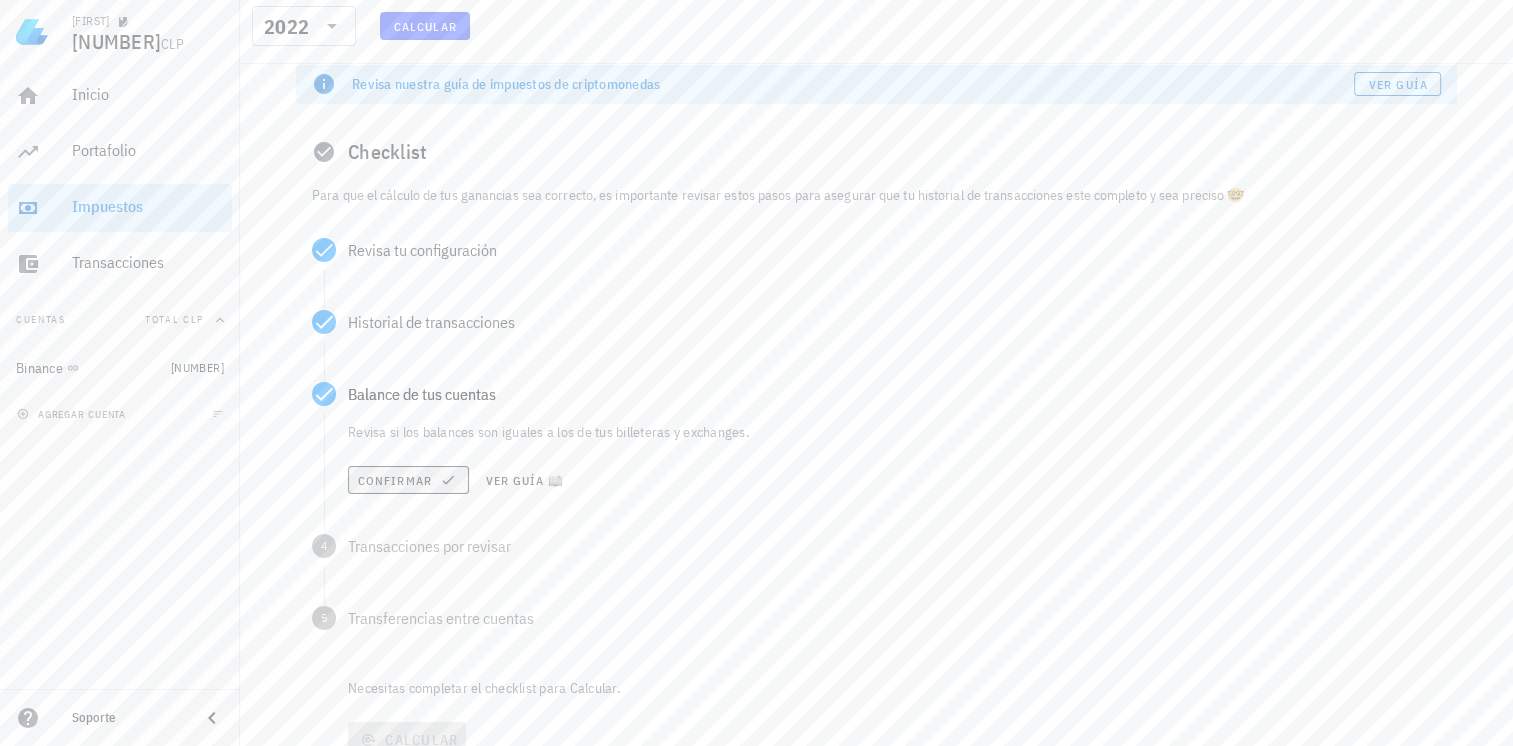 scroll, scrollTop: 96, scrollLeft: 0, axis: vertical 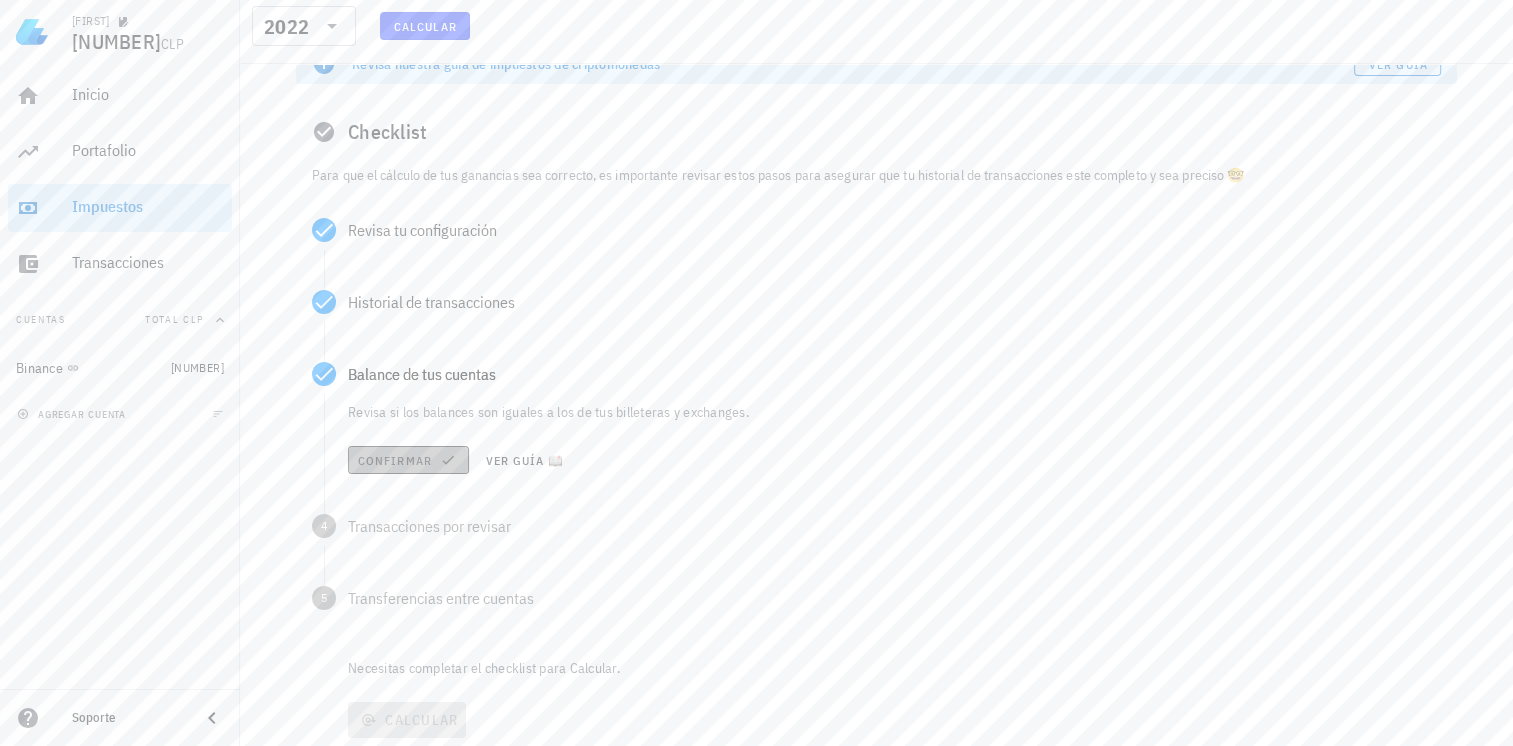 click on "Confirmar" at bounding box center (408, 460) 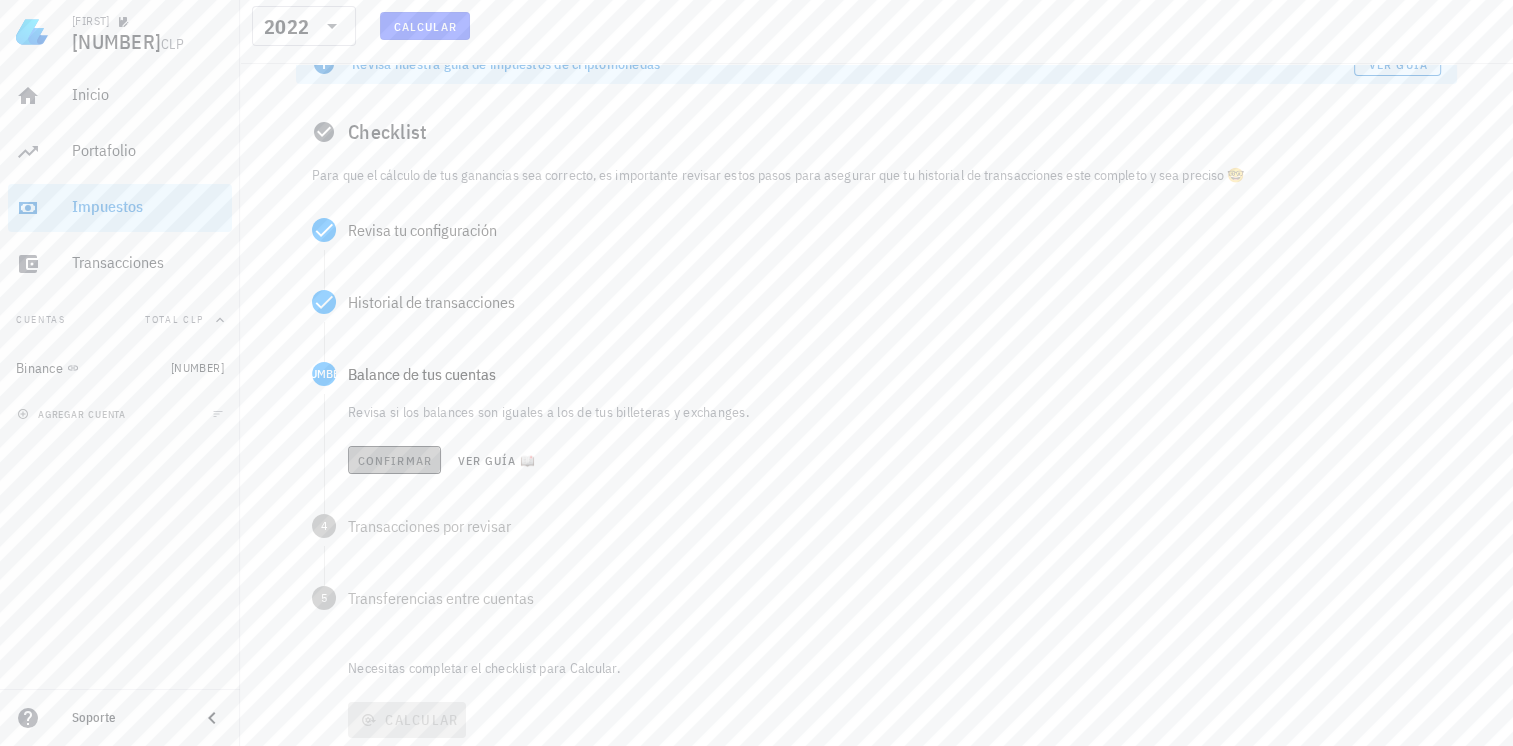 click on "Confirmar" at bounding box center [394, 460] 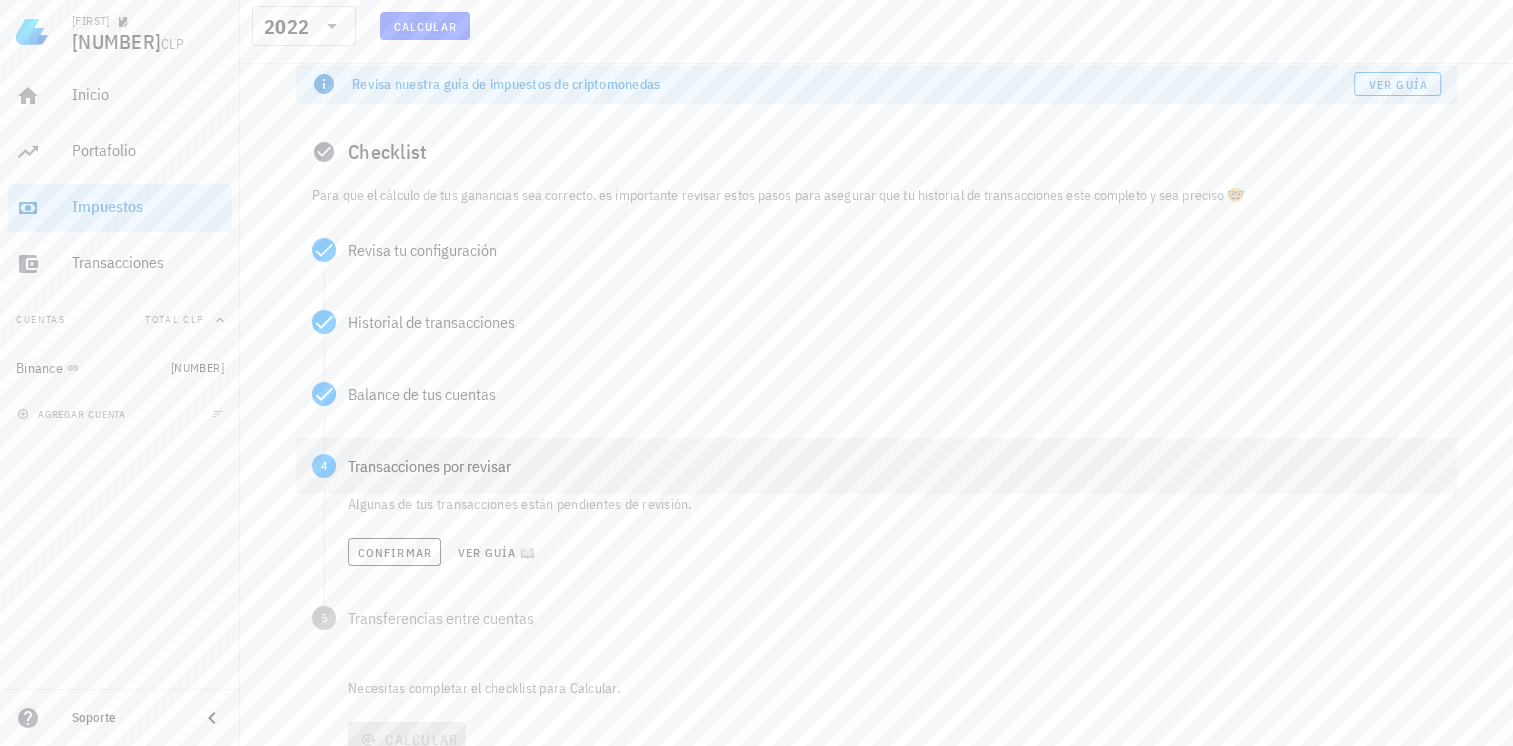 scroll, scrollTop: 96, scrollLeft: 0, axis: vertical 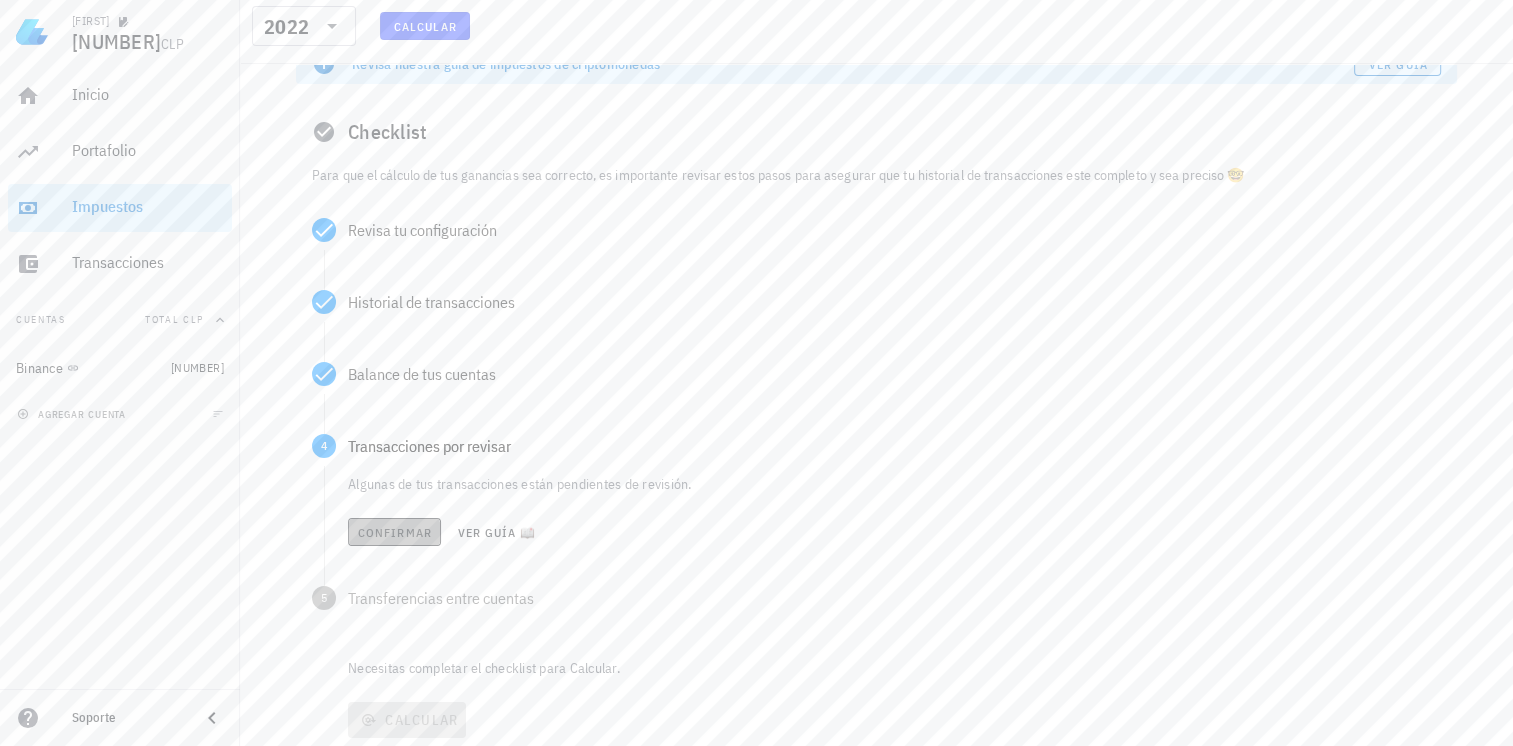 click on "Confirmar" at bounding box center (394, 532) 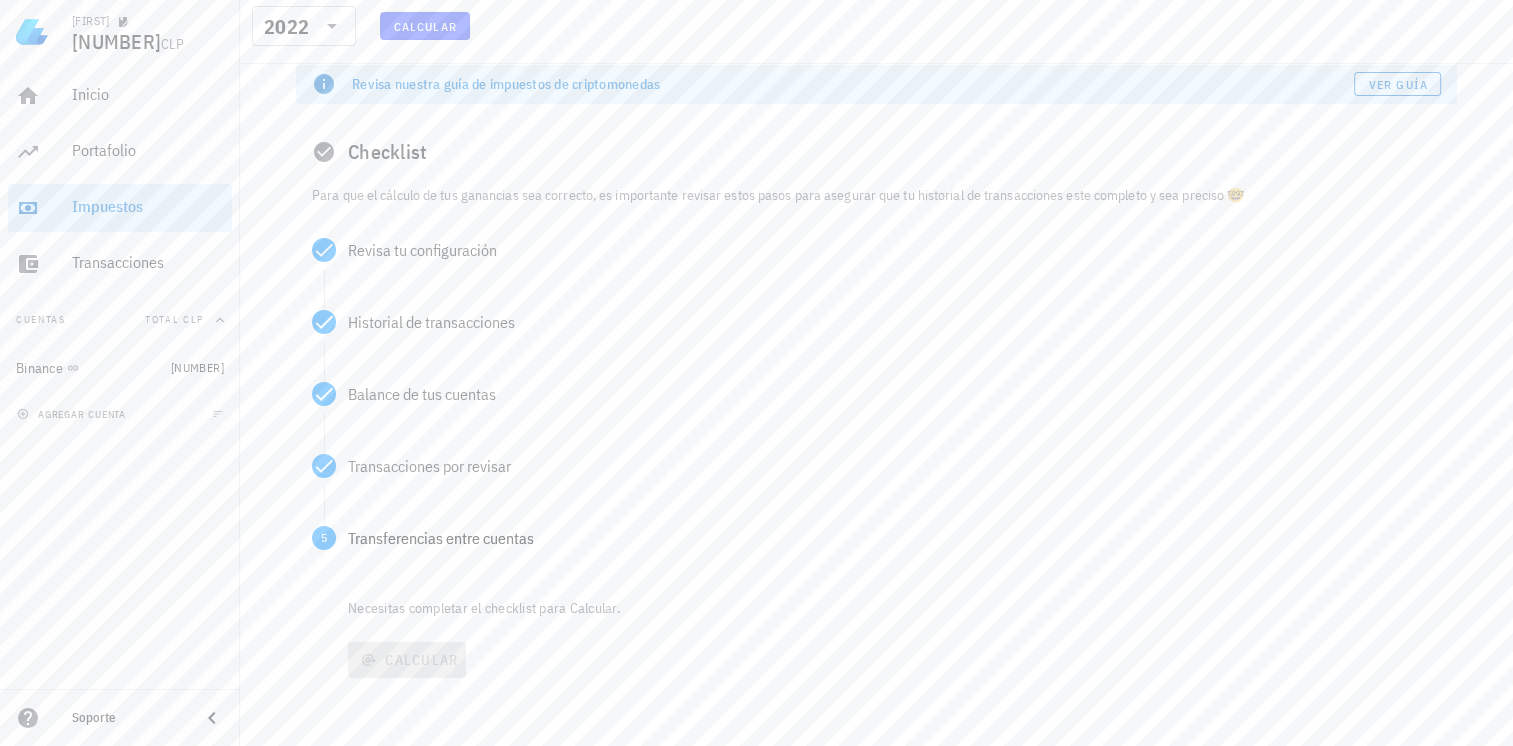 scroll, scrollTop: 96, scrollLeft: 0, axis: vertical 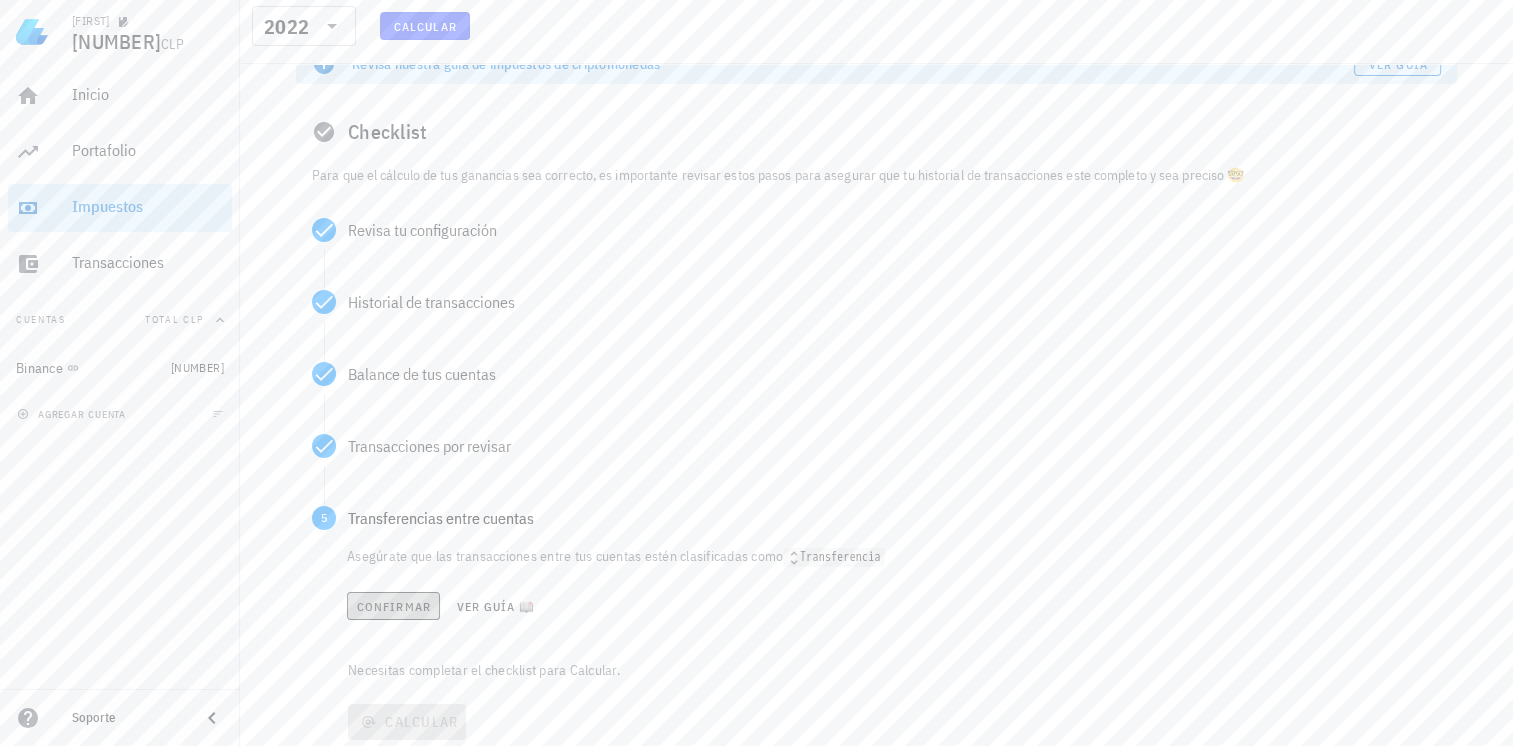 click on "Confirmar" at bounding box center [393, 606] 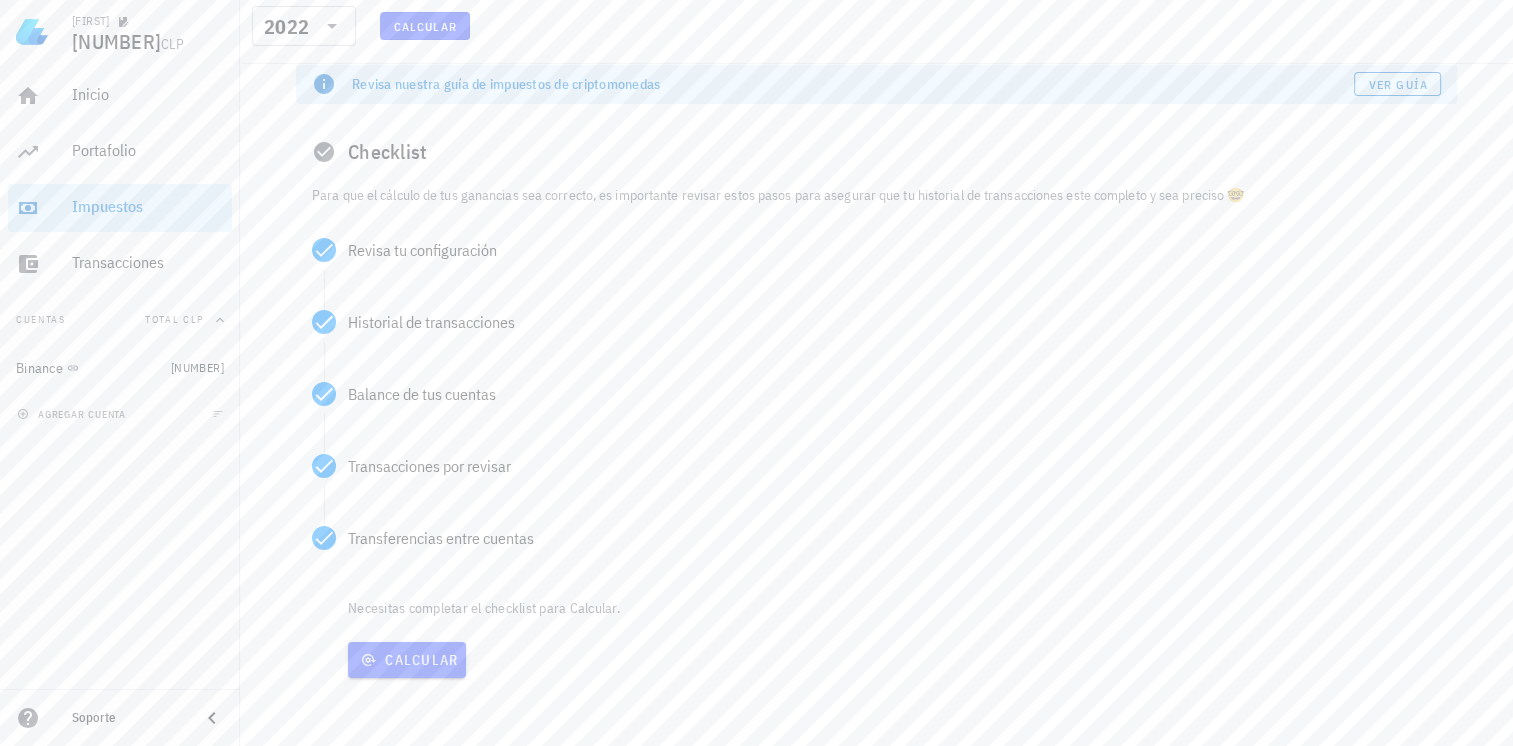 scroll, scrollTop: 76, scrollLeft: 0, axis: vertical 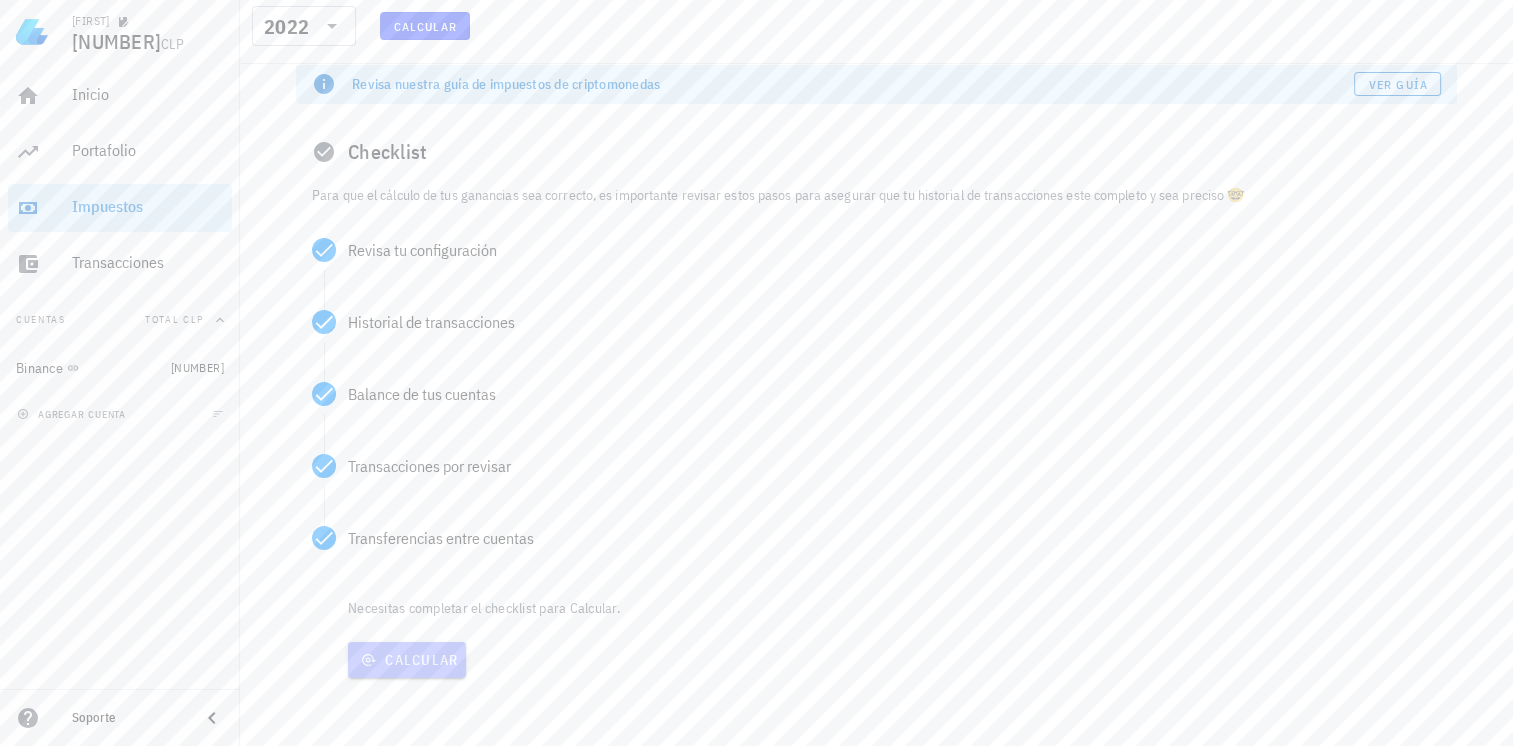 click on "Calcular" at bounding box center (407, 660) 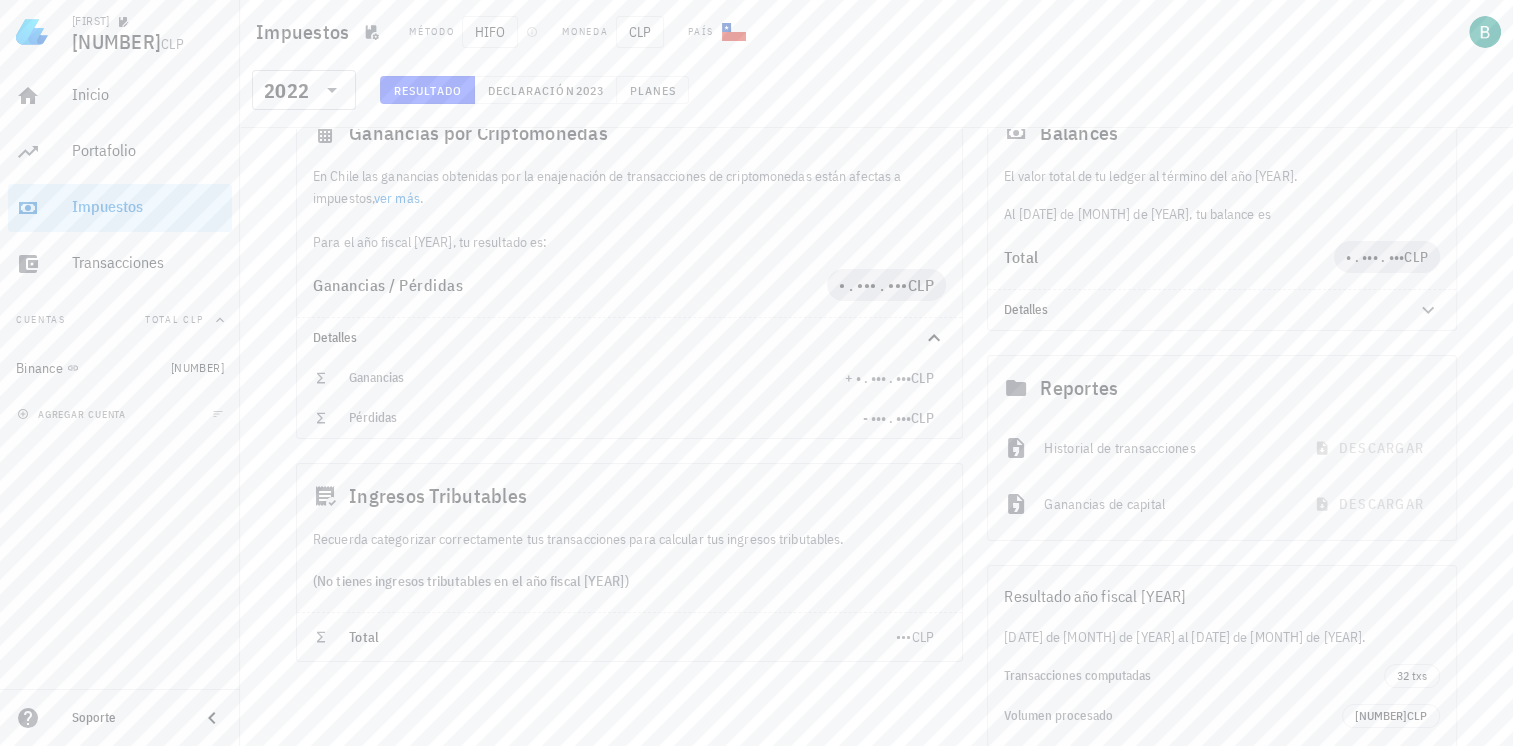 scroll, scrollTop: 122, scrollLeft: 0, axis: vertical 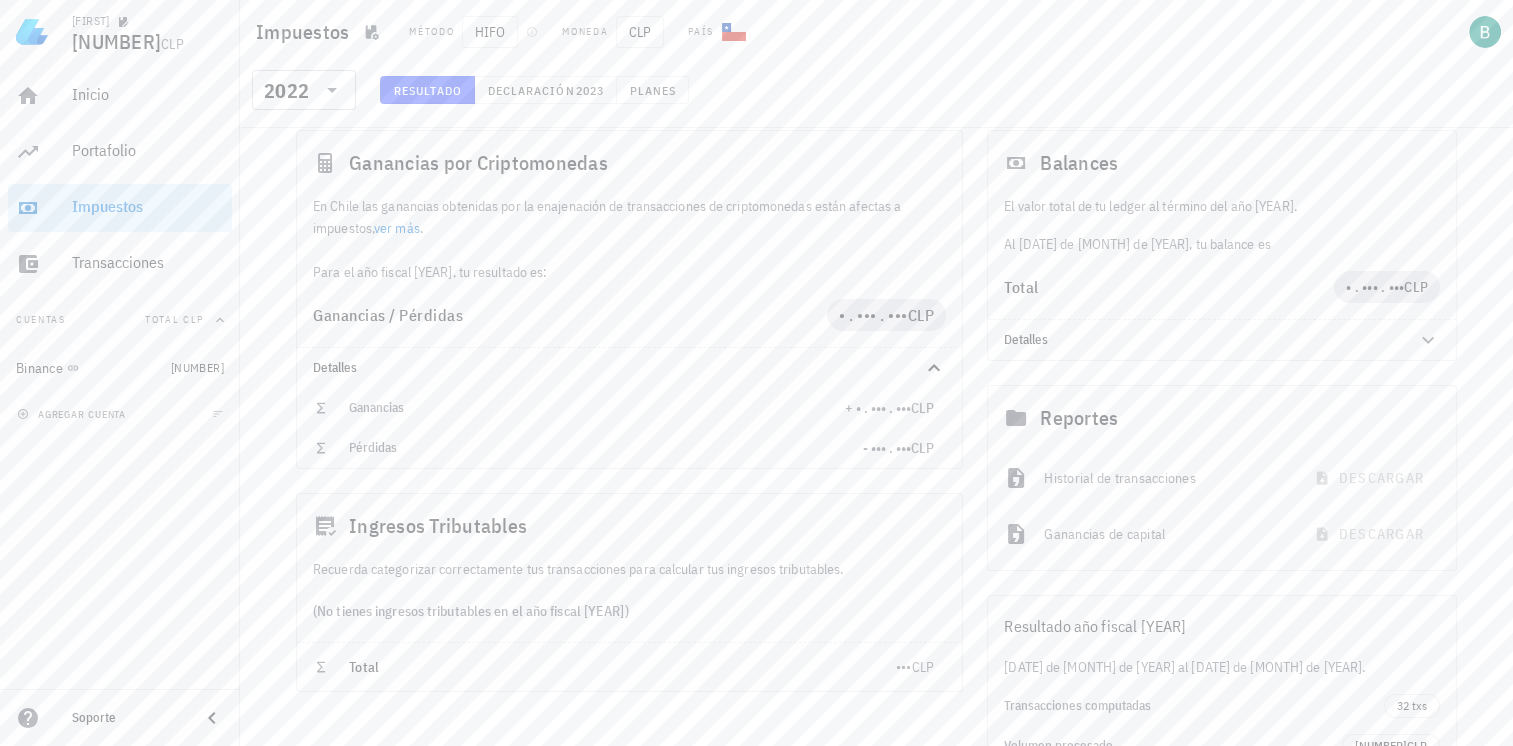 click on "Balances
El valor total de tu ledger al término del año [YEAR].
Al [DATE] de [MONTH] de [YEAR], tu balance es
Total
• .
••• .
•••   CLP
Detalles" at bounding box center (1222, 245) 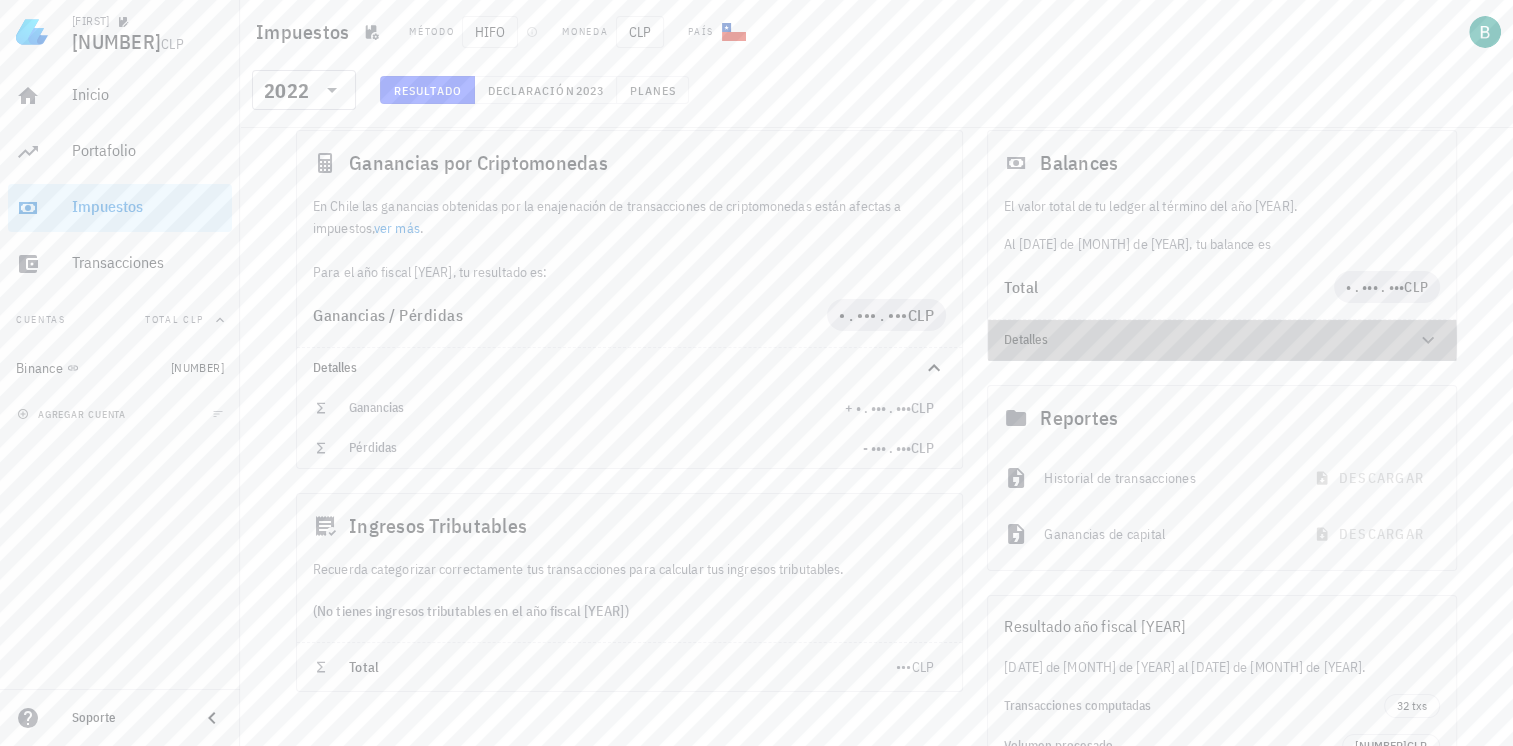 click on "Detalles" at bounding box center (1222, 340) 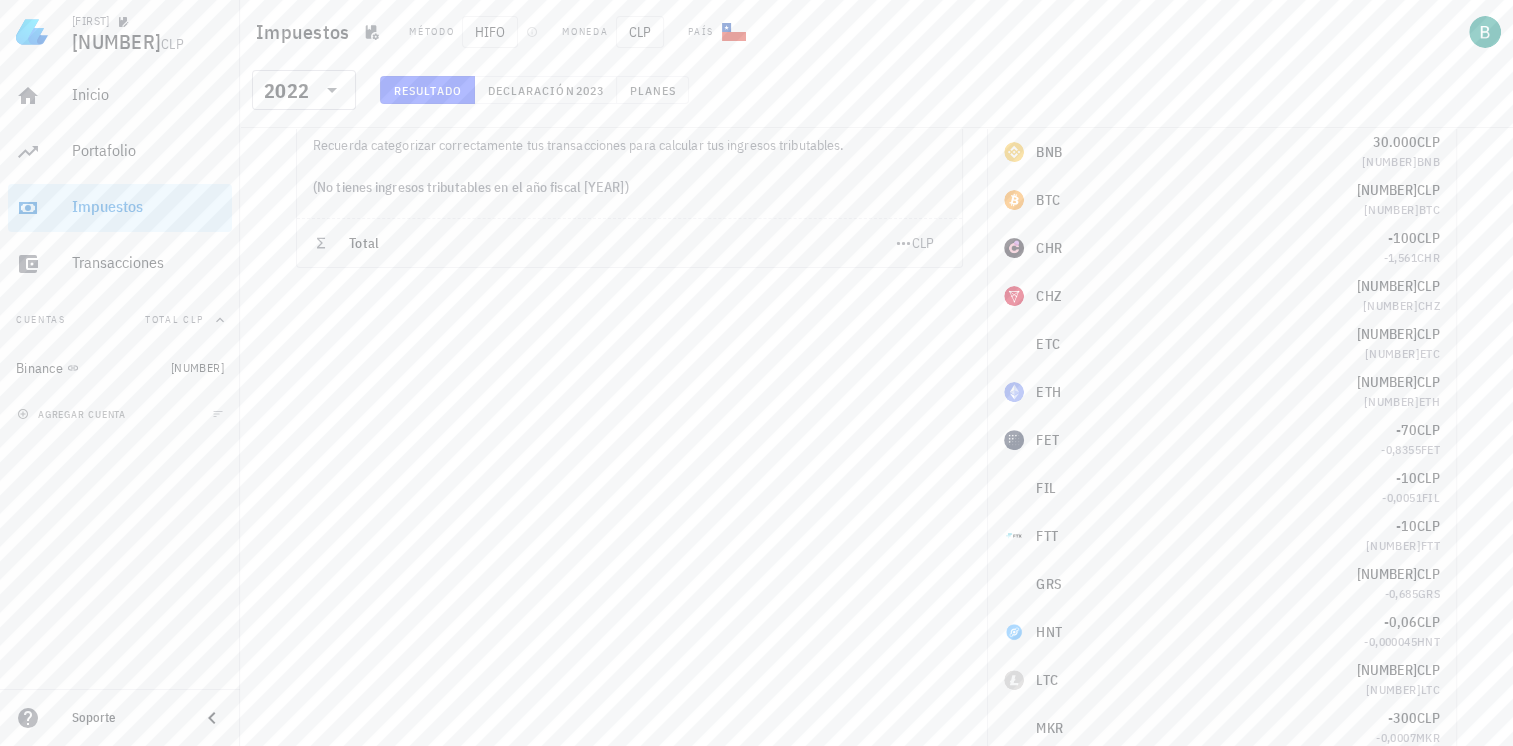 scroll, scrollTop: 0, scrollLeft: 0, axis: both 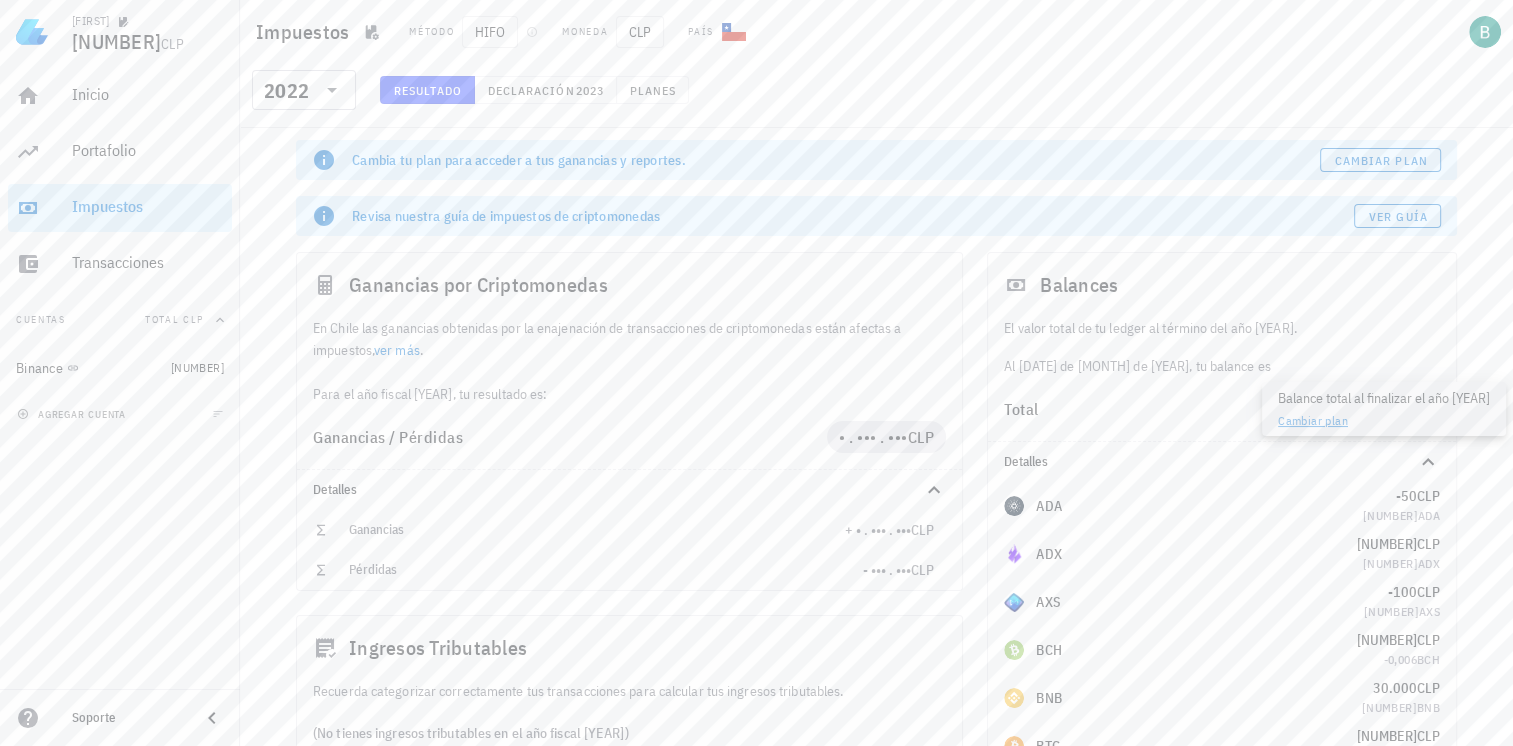 click on "Benjamin
[NUMBER]  CLP
Inicio
Portafolio
Impuestos
Transacciones
Cuentas
Total
CLP
Binance       [NUMBER]
agregar cuenta
Soporte
Impuestos
Método
HIFO
Moneda
CLP
País
​ [YEAR]   Resultado     Declaración   [YEAR]   Planes               Cambia tu plan para acceder a tus ganancias y reportes.
Cambiar plan
Revisa nuestra guía de impuestos de criptomonedas
Ver guía
Ganancias por Criptomonedas
En Chile las ganancias obtenidas por la enajenación de transacciones de
criptomonedas están afectas a impuestos,
ver más .
CLP" at bounding box center (756, 1968) 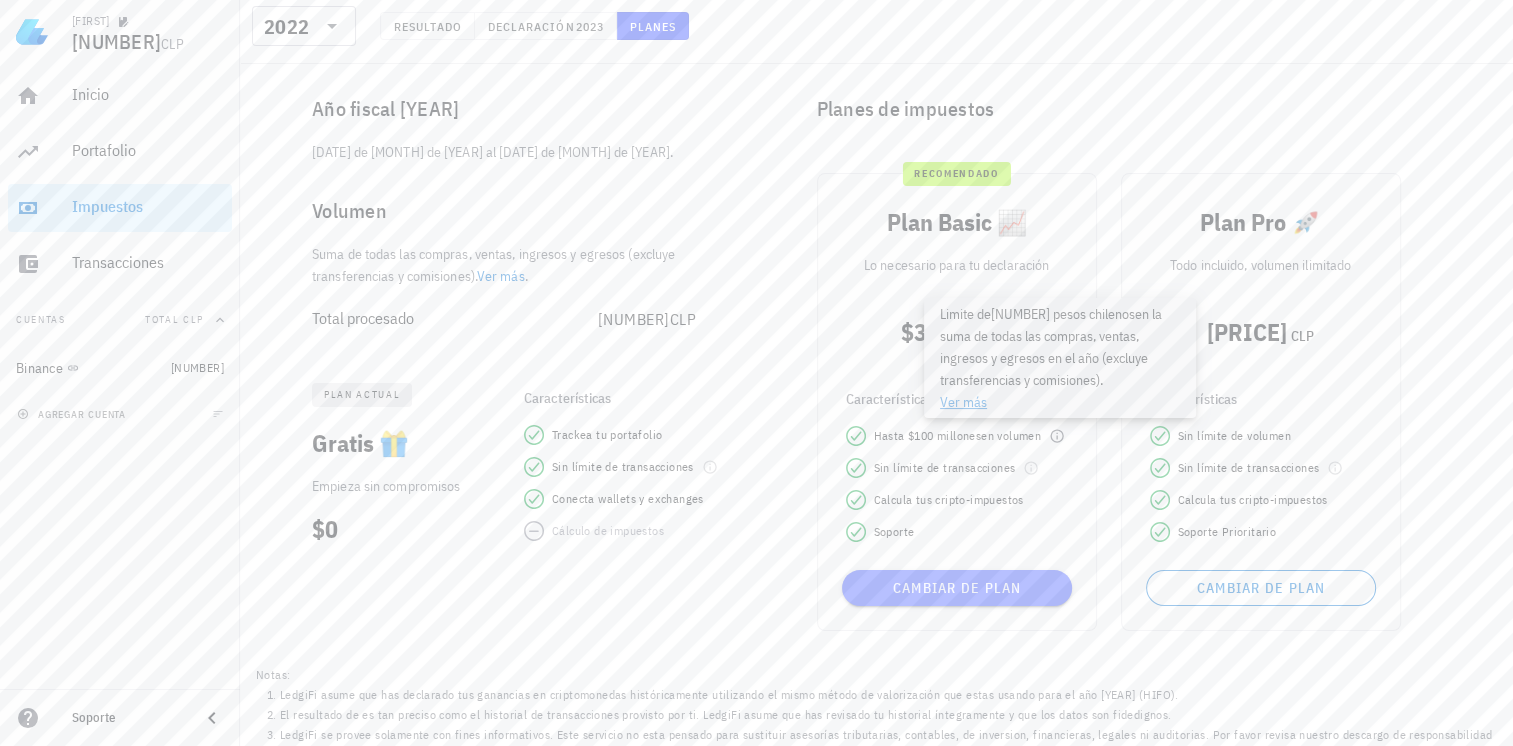 scroll, scrollTop: 143, scrollLeft: 0, axis: vertical 